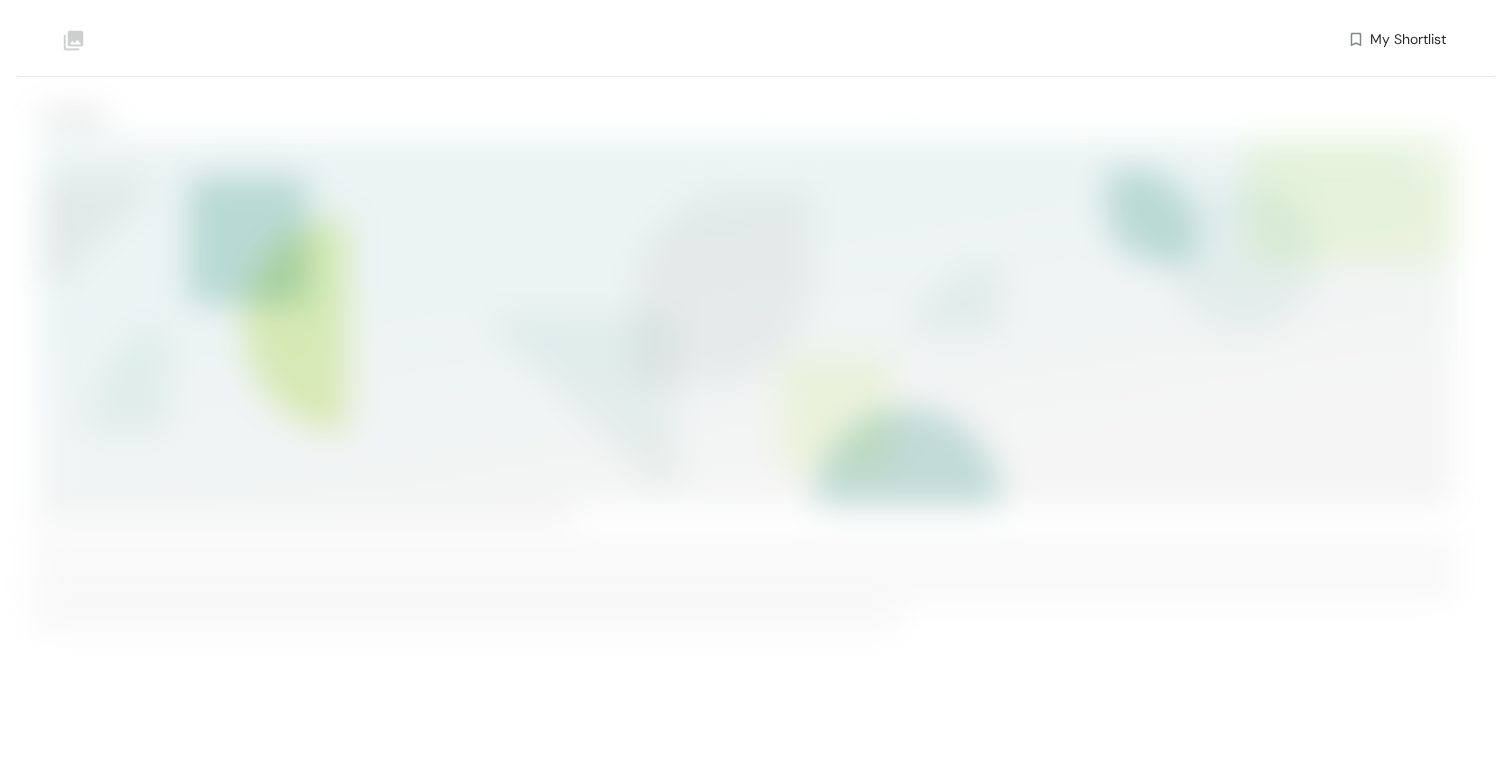 scroll, scrollTop: 0, scrollLeft: 0, axis: both 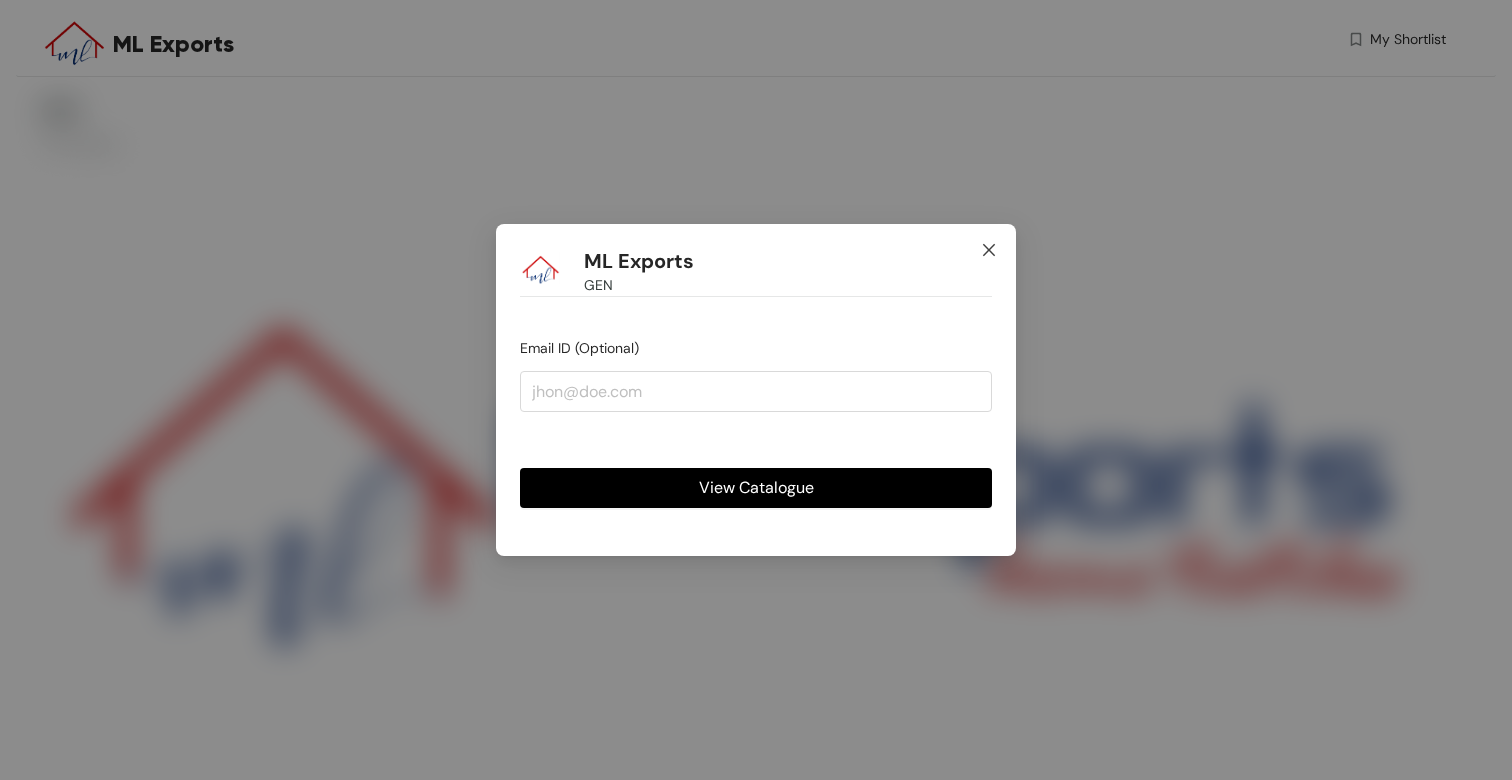 click 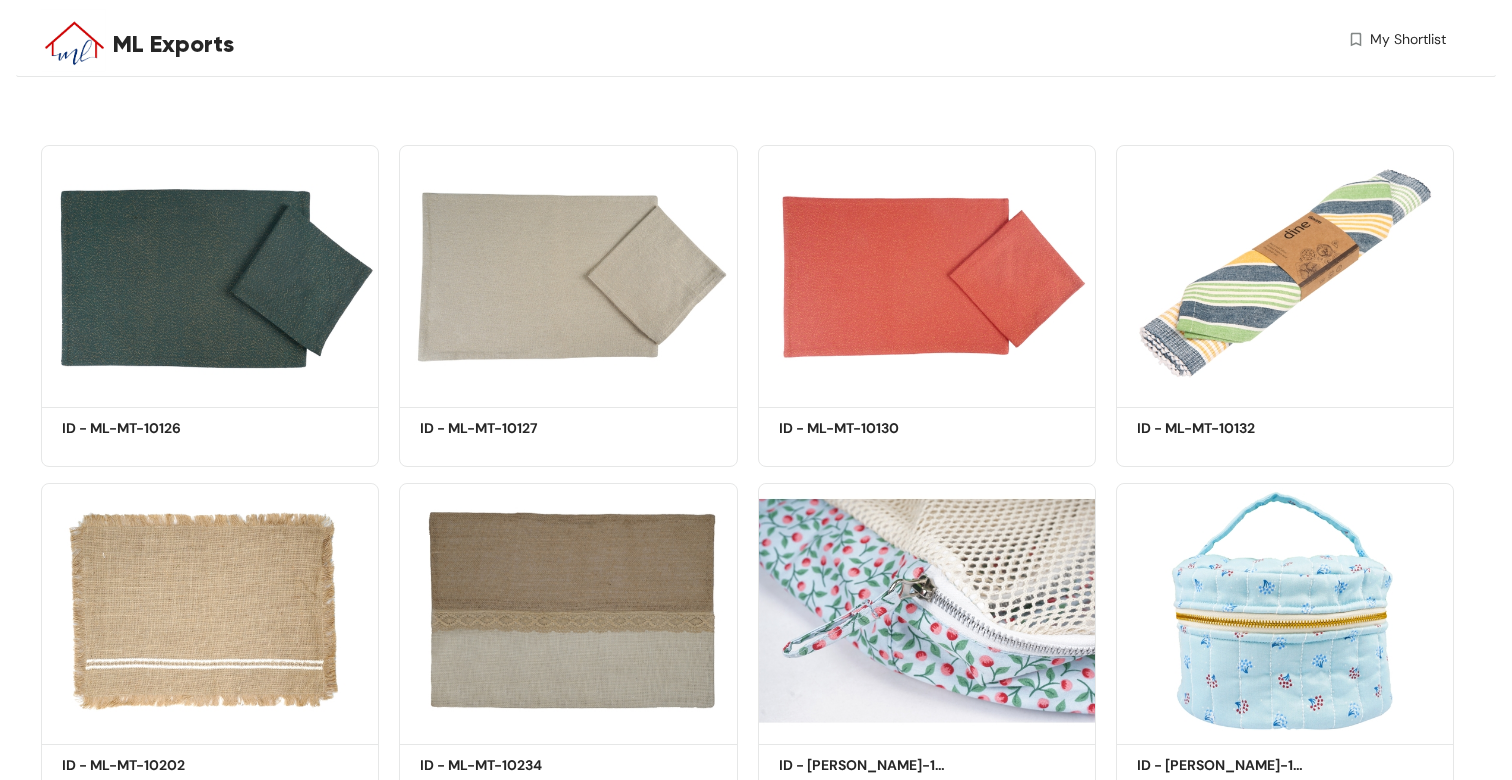 scroll, scrollTop: 642, scrollLeft: 0, axis: vertical 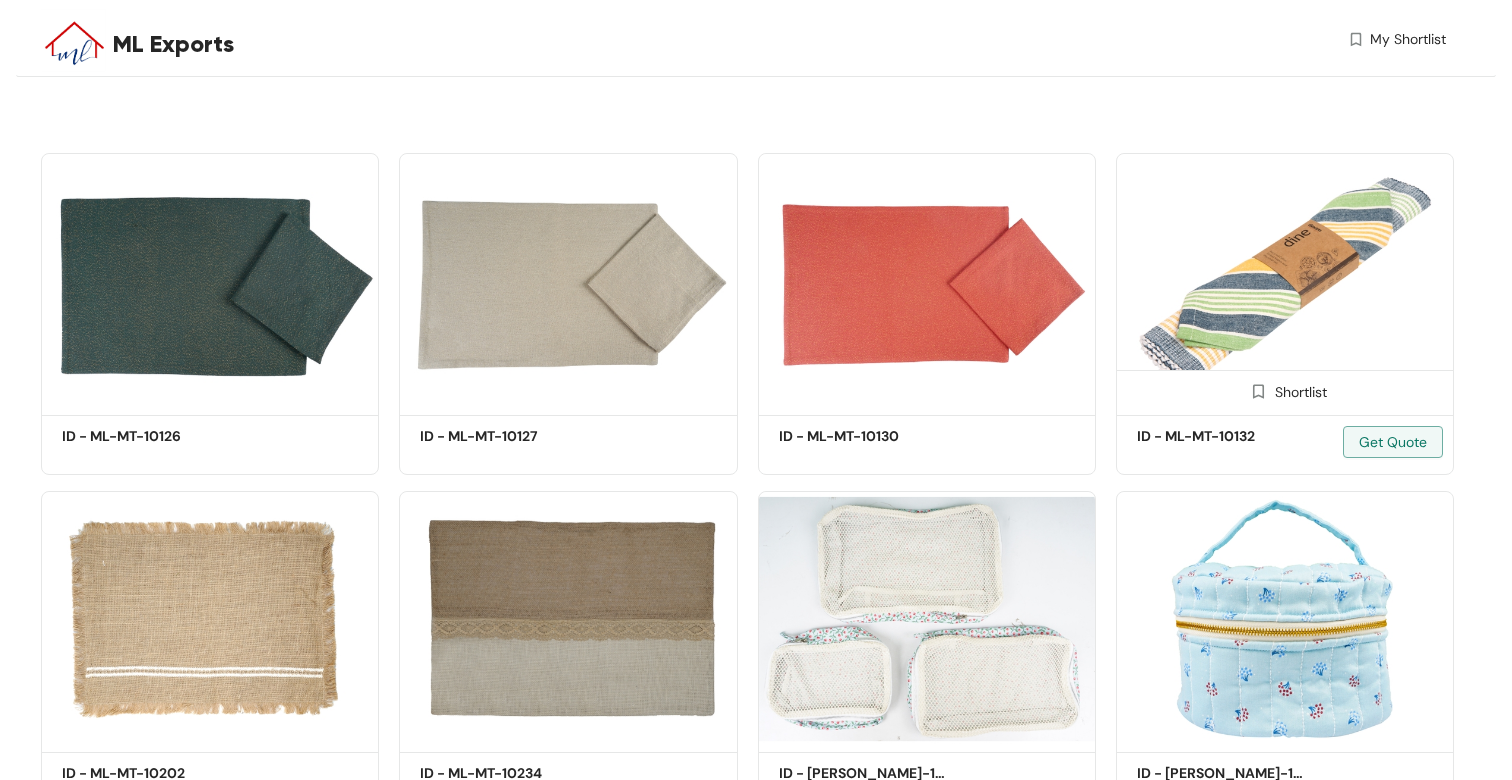 click at bounding box center (1285, 280) 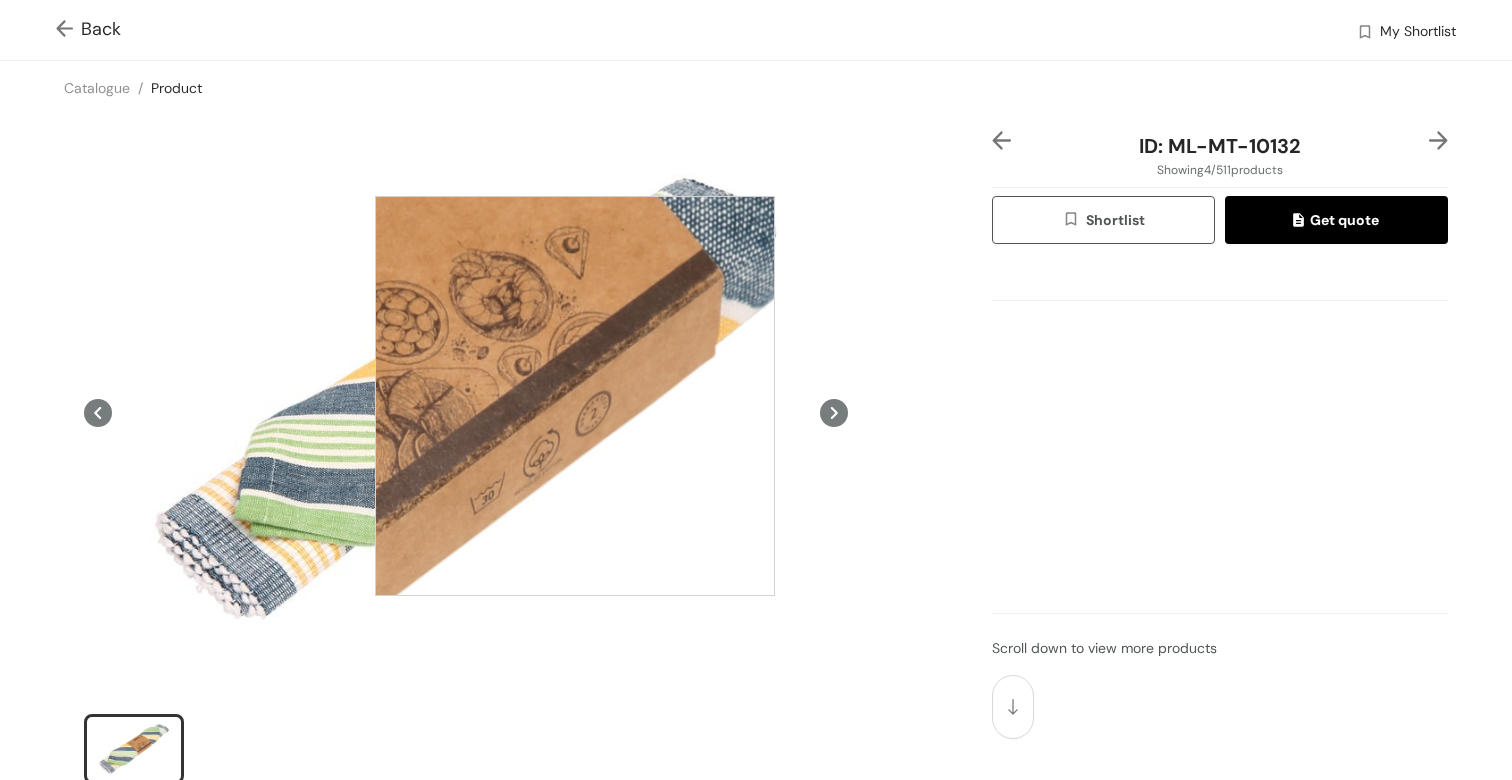 click at bounding box center [575, 396] 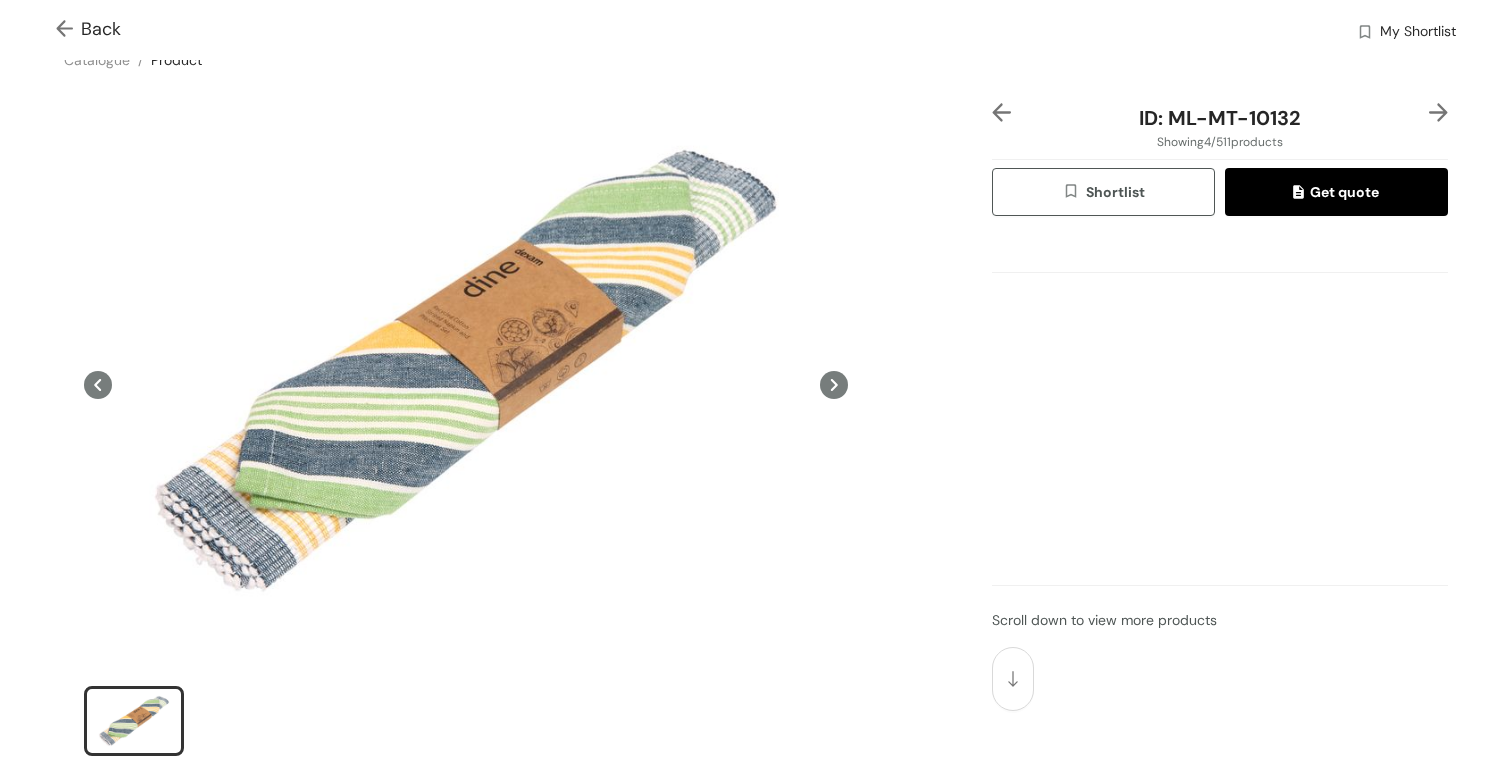 scroll, scrollTop: 0, scrollLeft: 0, axis: both 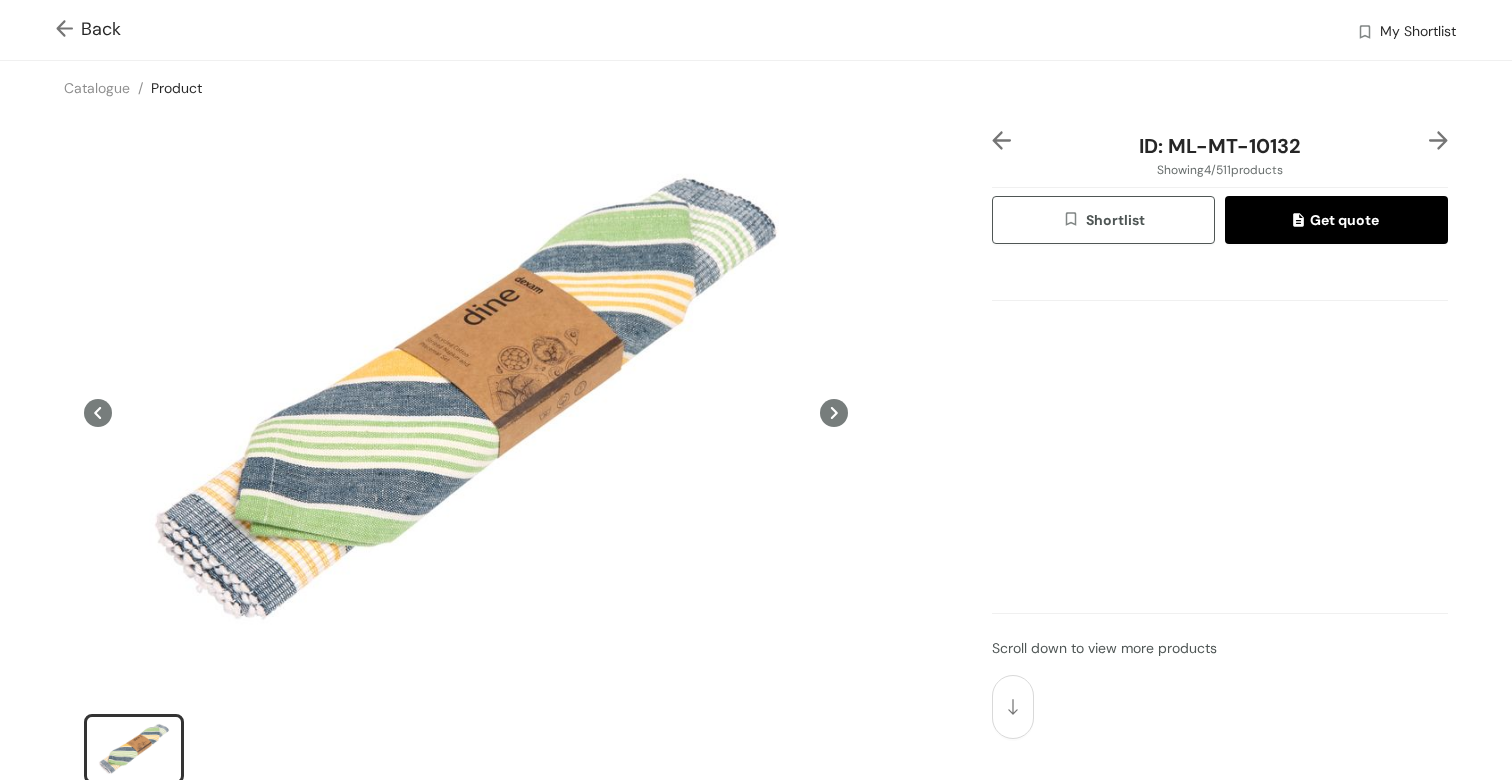 click at bounding box center [68, 30] 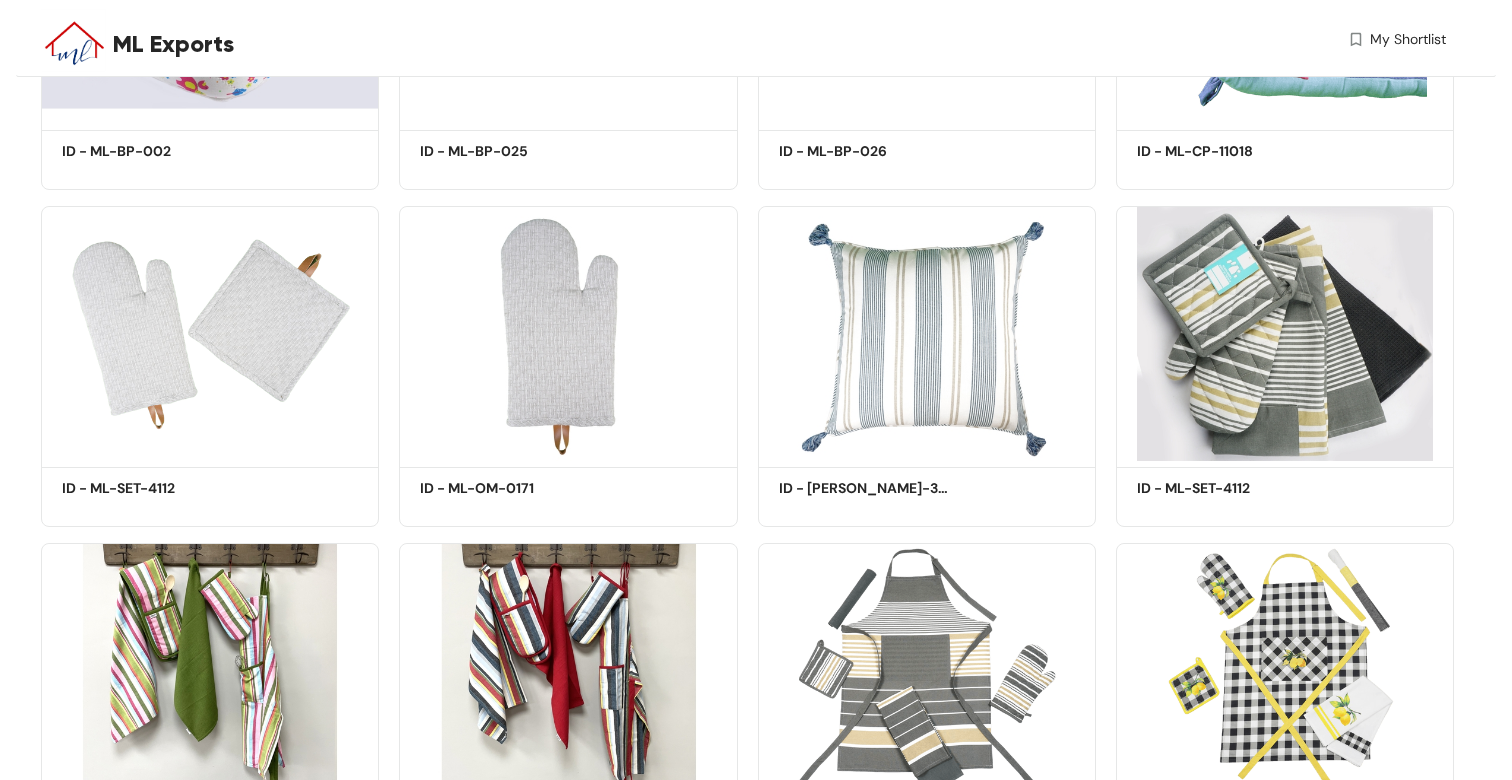 scroll, scrollTop: 2282, scrollLeft: 0, axis: vertical 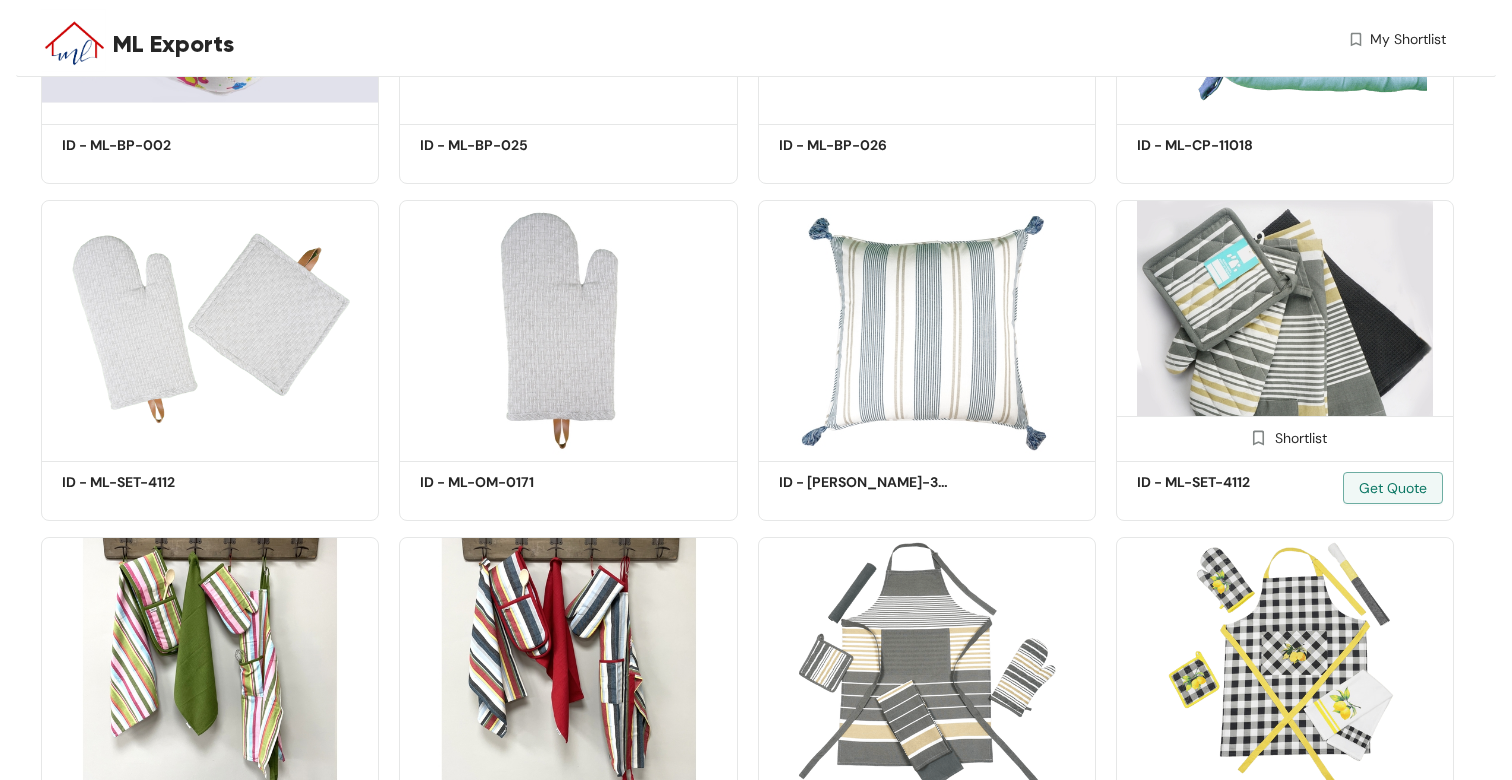 click at bounding box center [1285, 327] 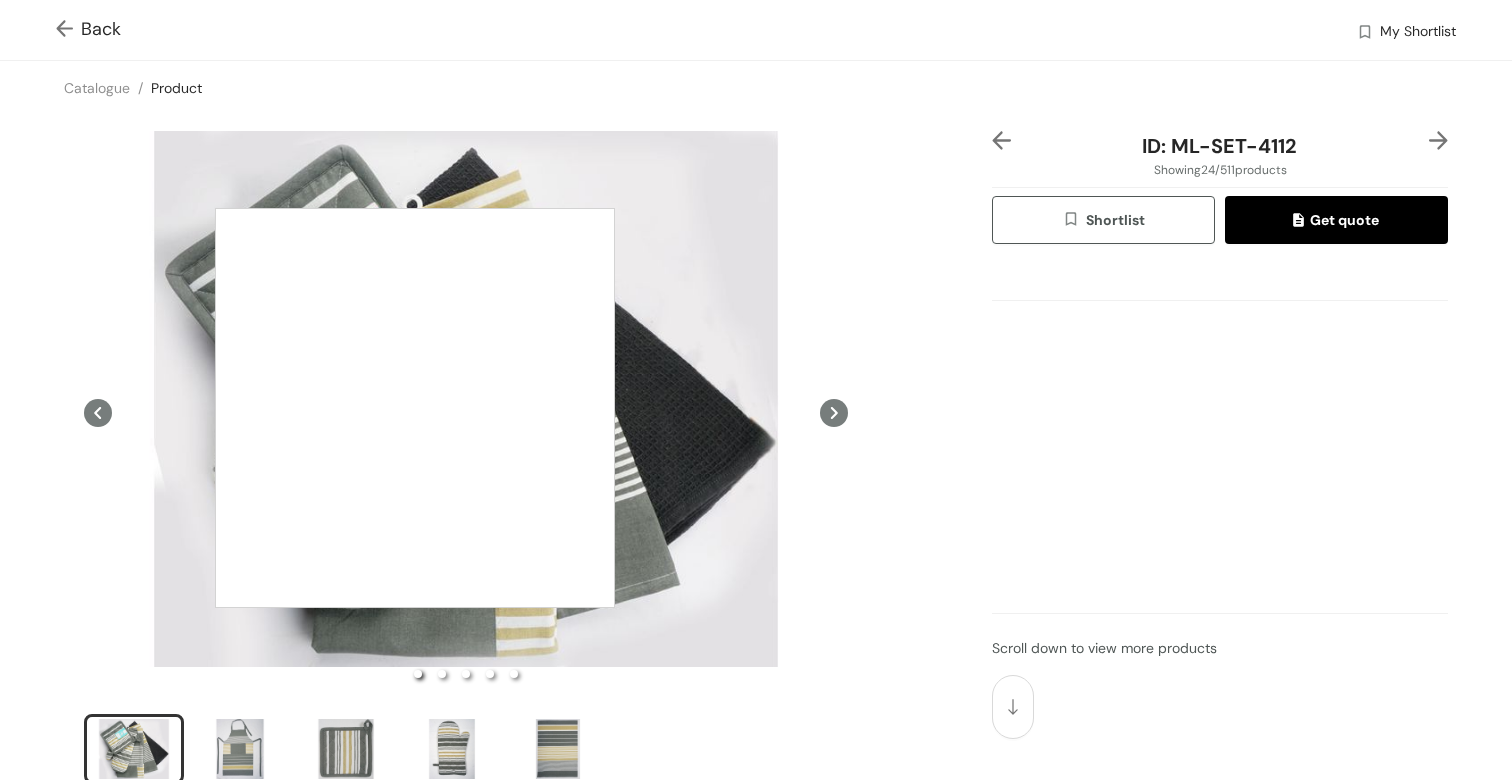 click at bounding box center [415, 408] 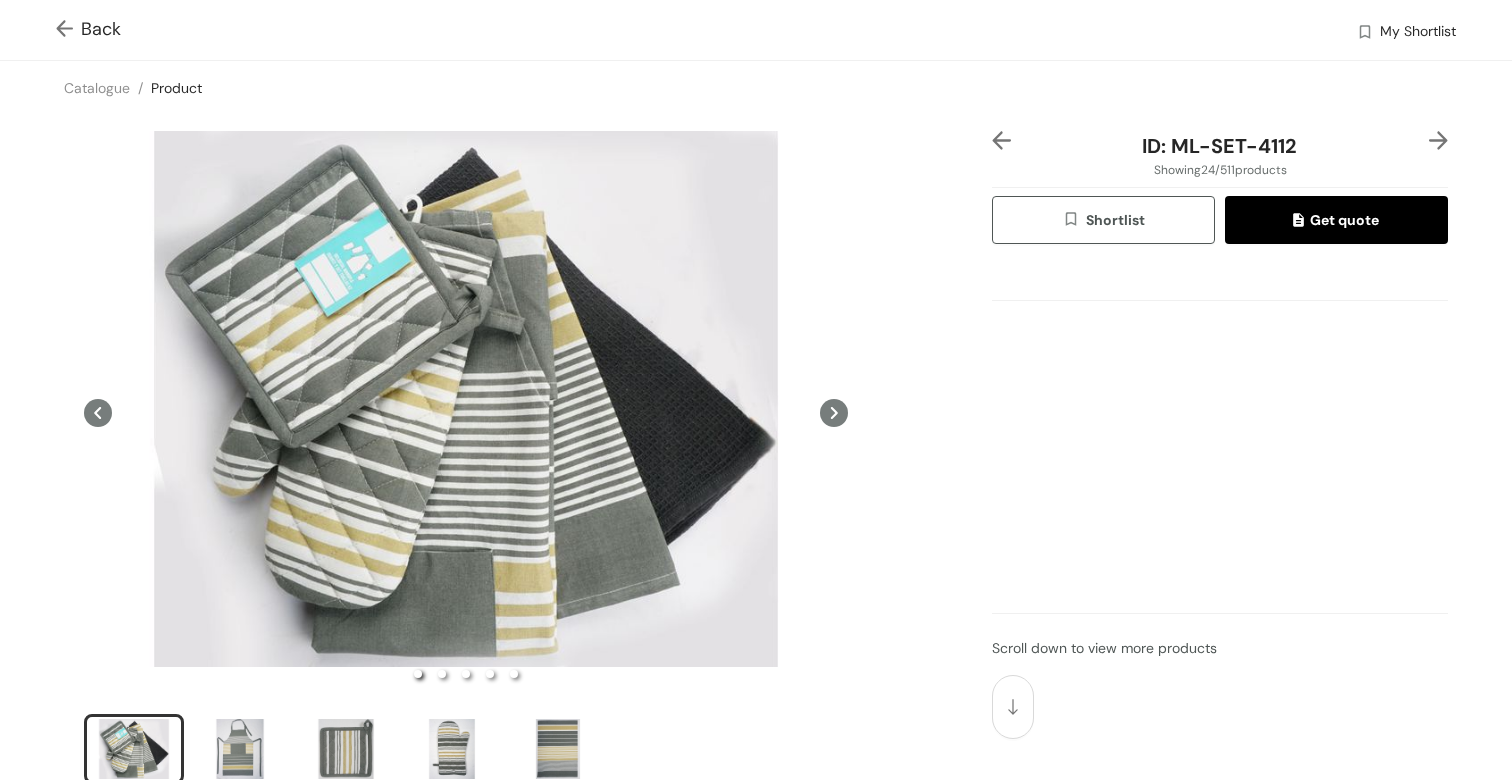 click on "Back  My Shortlist" at bounding box center (756, 30) 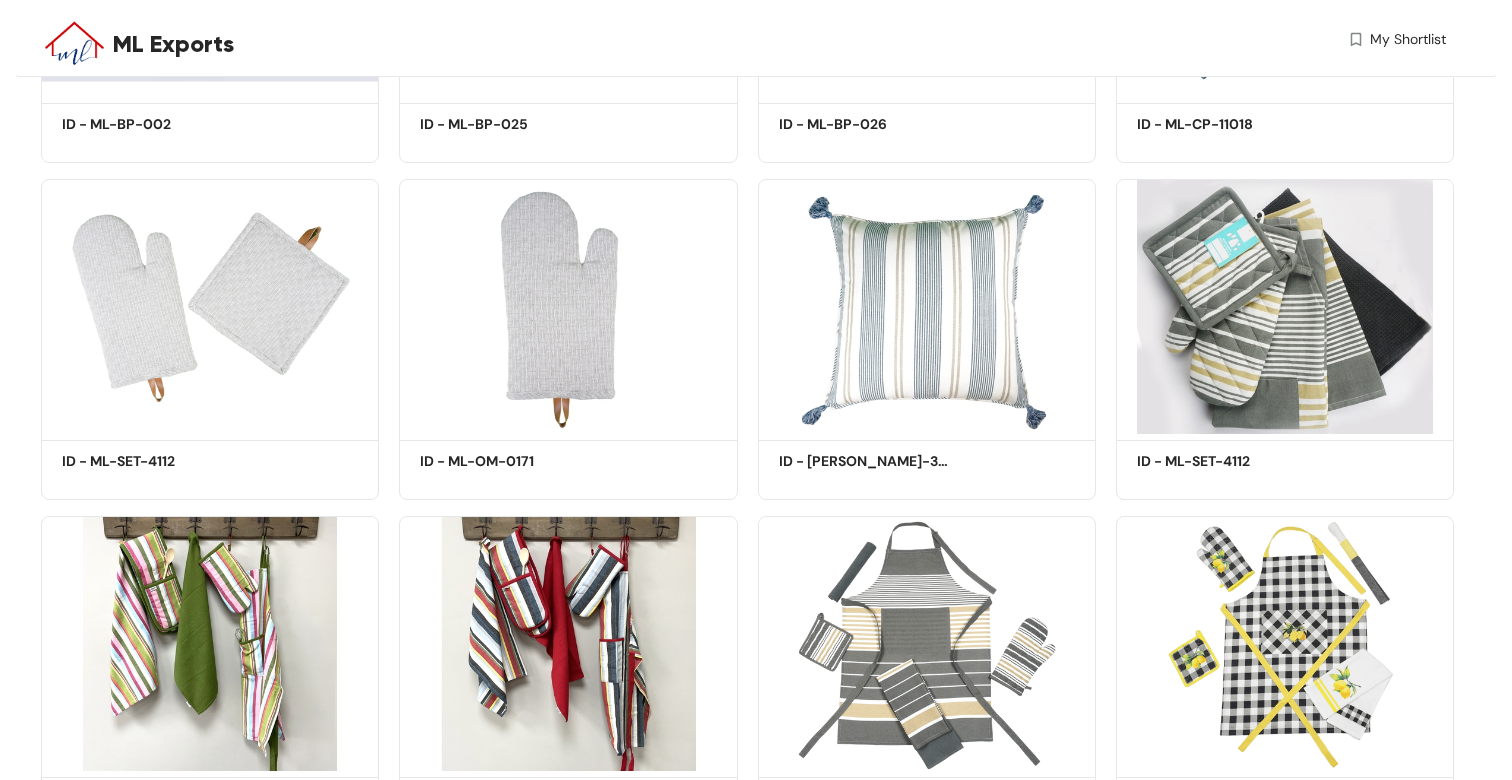 scroll, scrollTop: 2302, scrollLeft: 0, axis: vertical 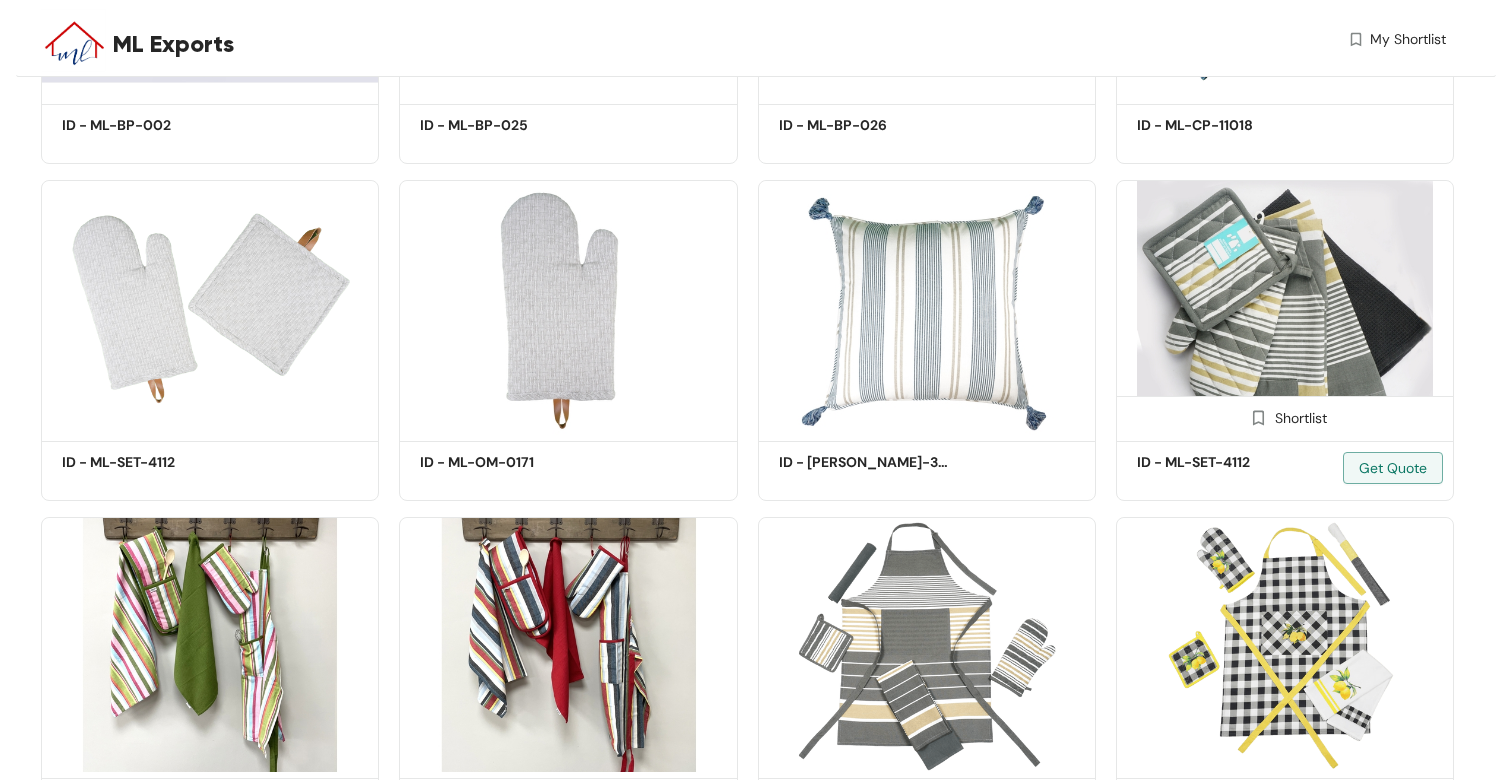 click at bounding box center (1285, 307) 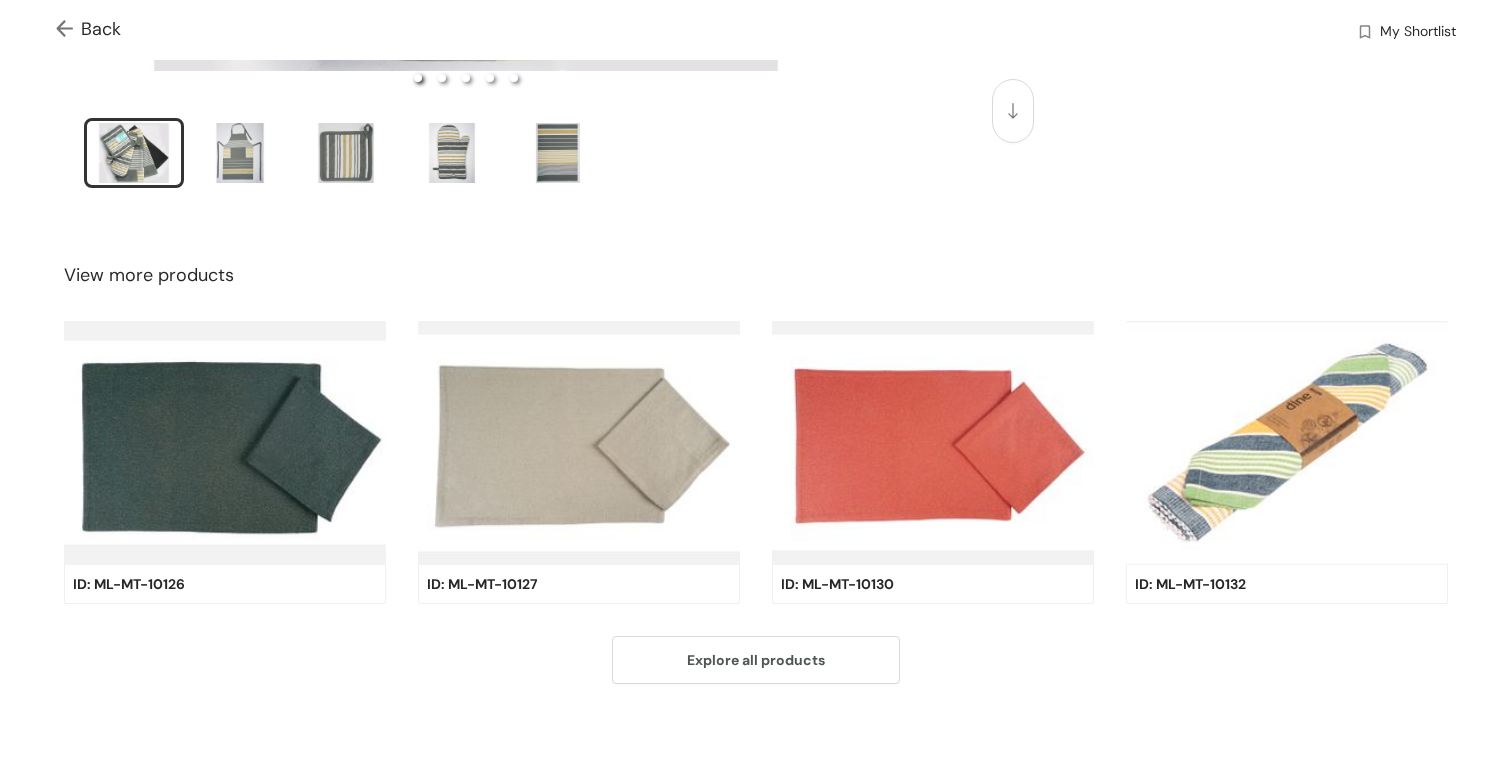 scroll, scrollTop: 595, scrollLeft: 0, axis: vertical 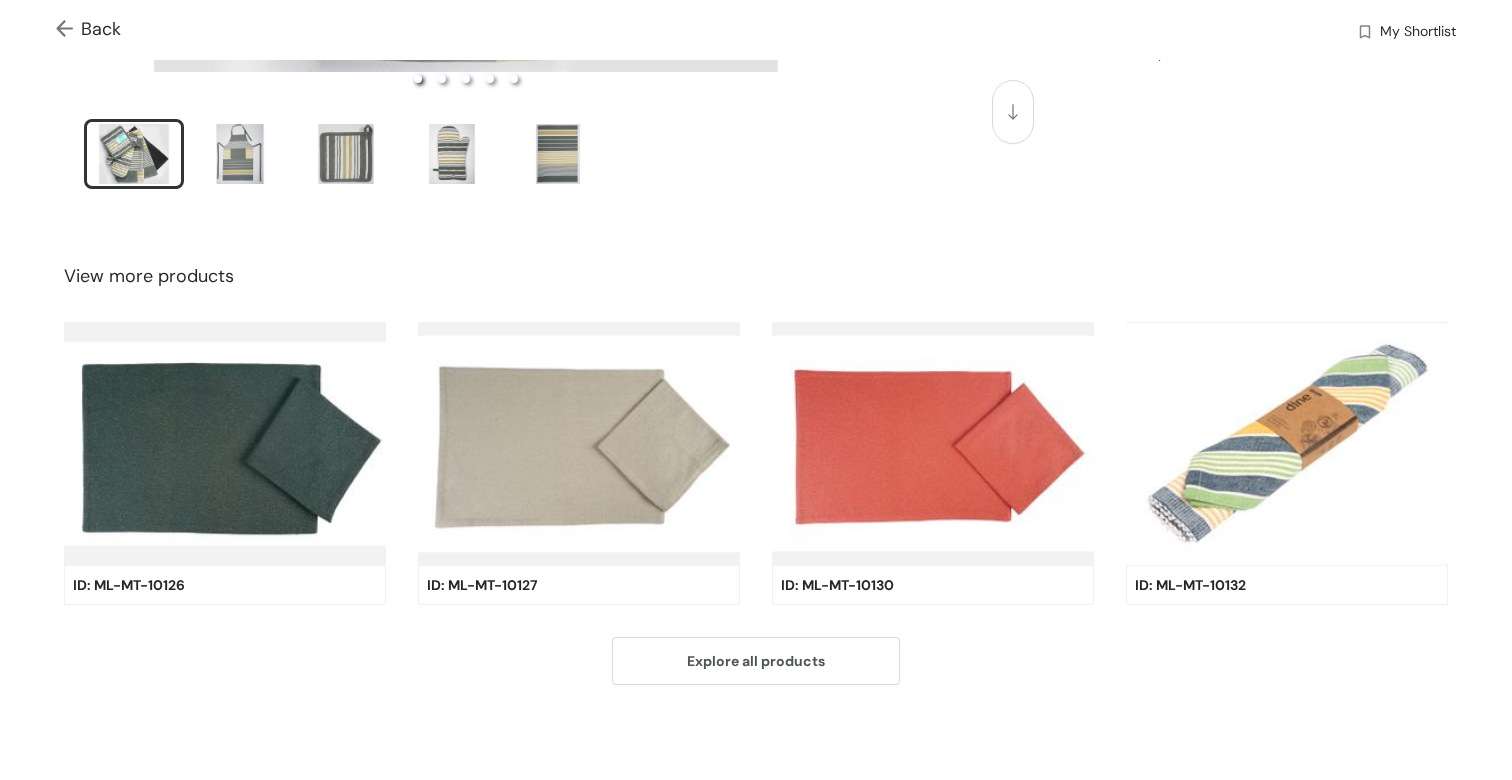click at bounding box center (1287, 443) 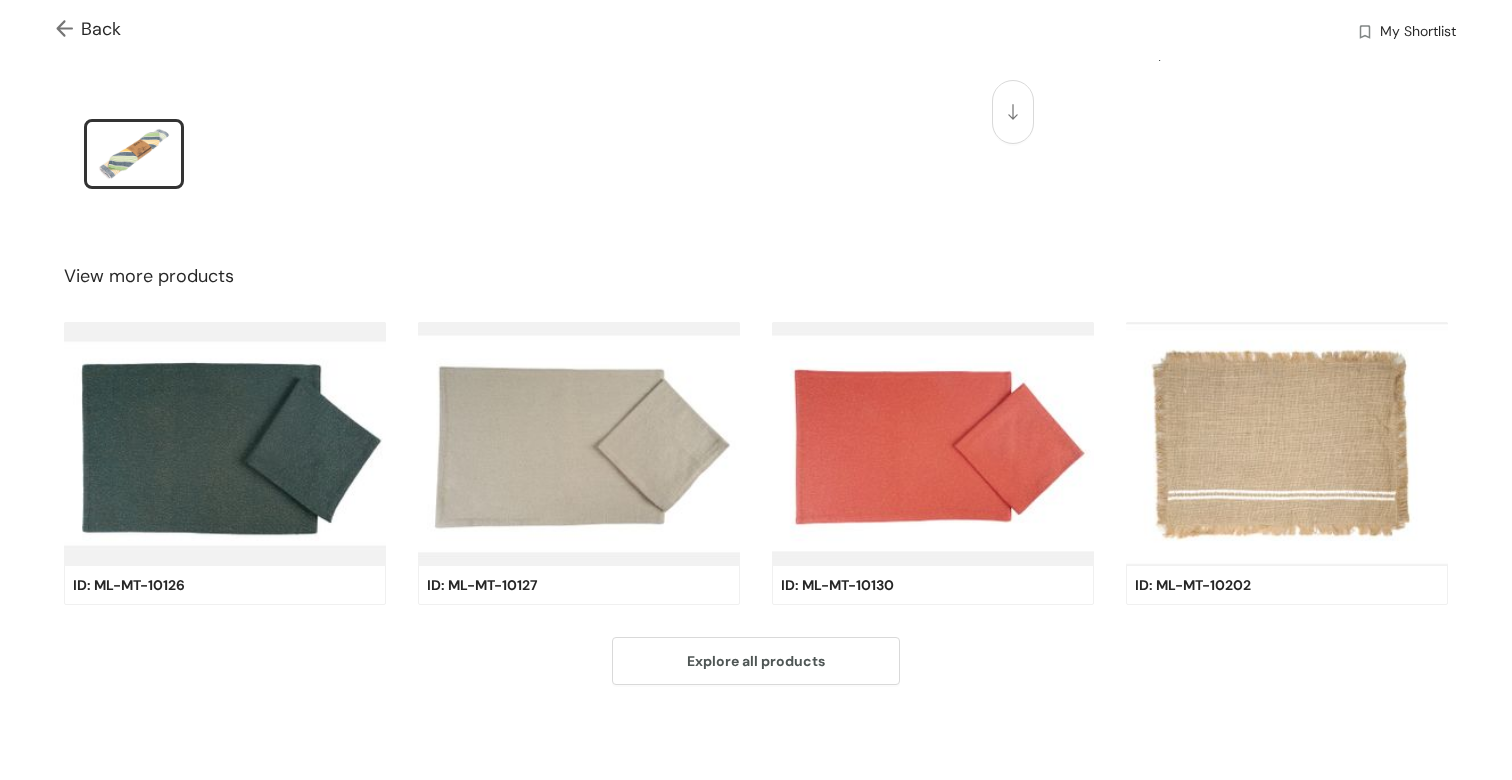 scroll, scrollTop: 0, scrollLeft: 0, axis: both 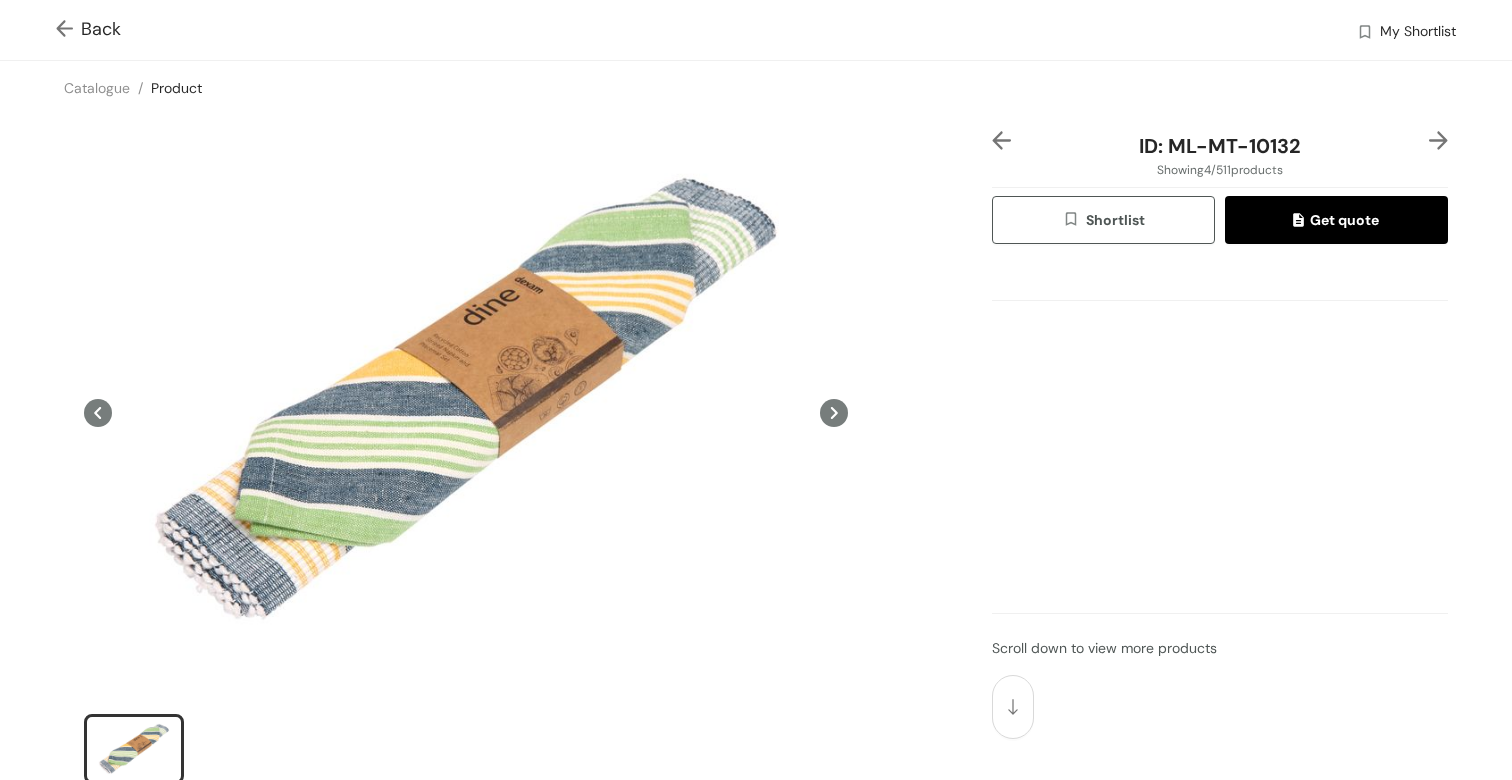click at bounding box center [68, 30] 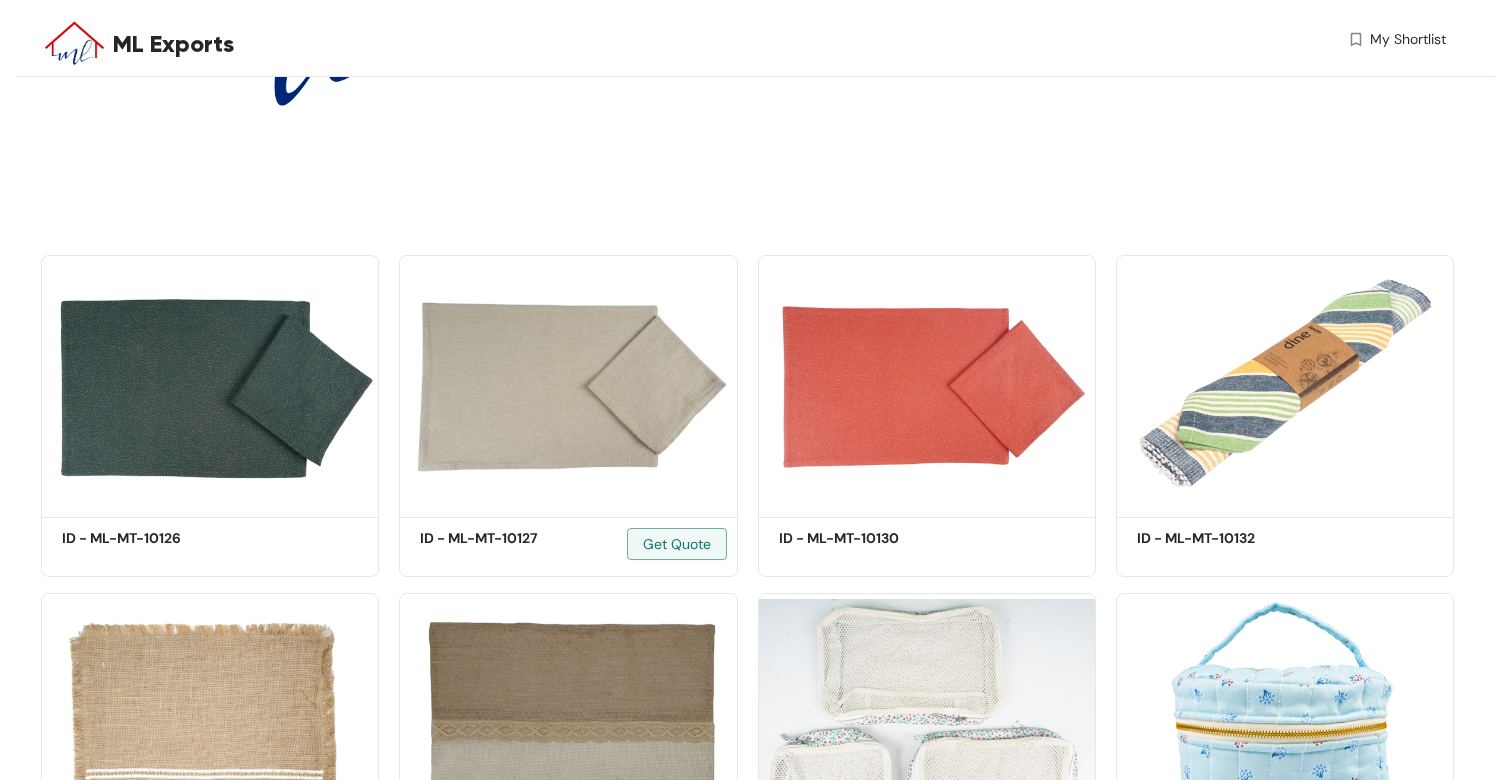 scroll, scrollTop: 812, scrollLeft: 0, axis: vertical 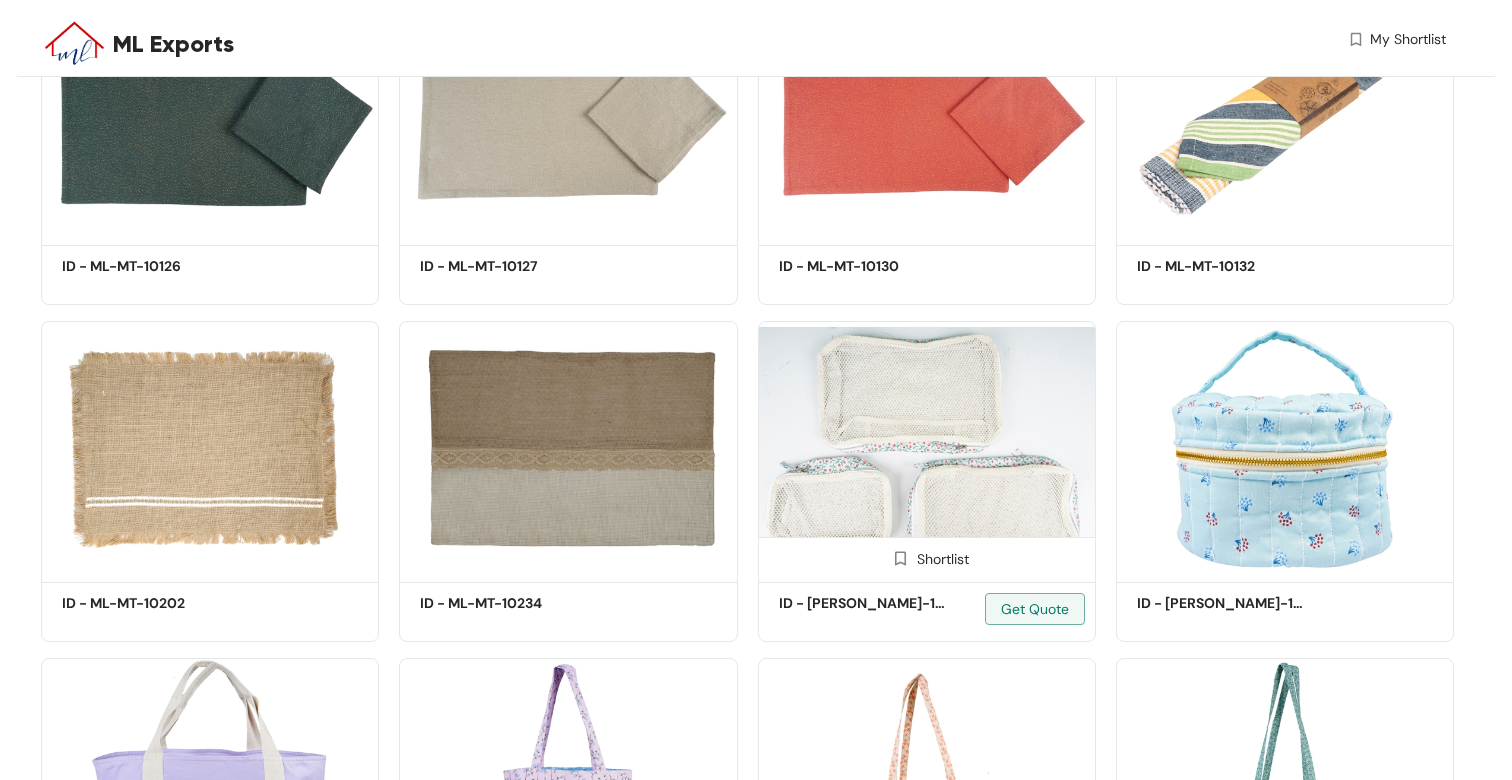 click at bounding box center [927, 448] 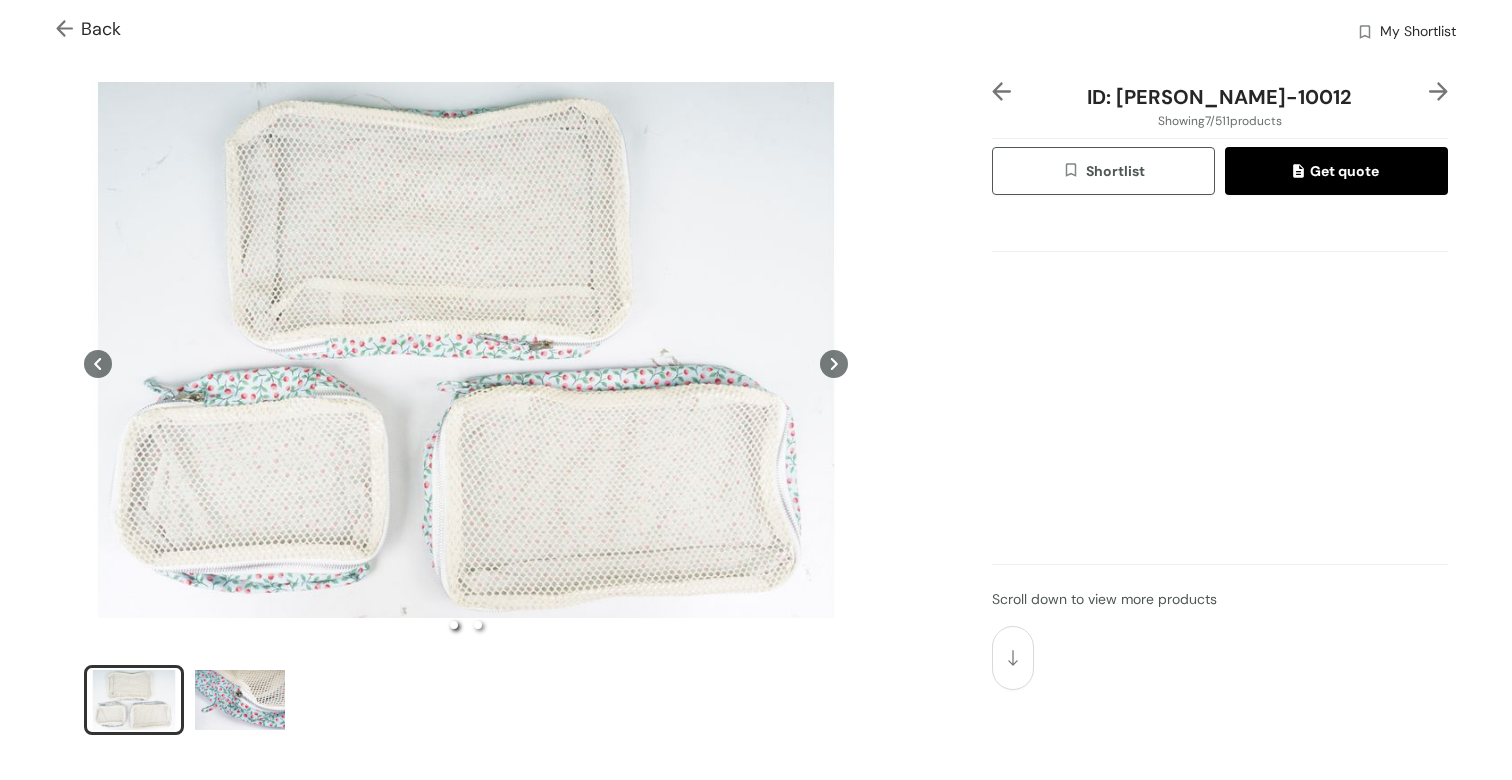 scroll, scrollTop: 50, scrollLeft: 0, axis: vertical 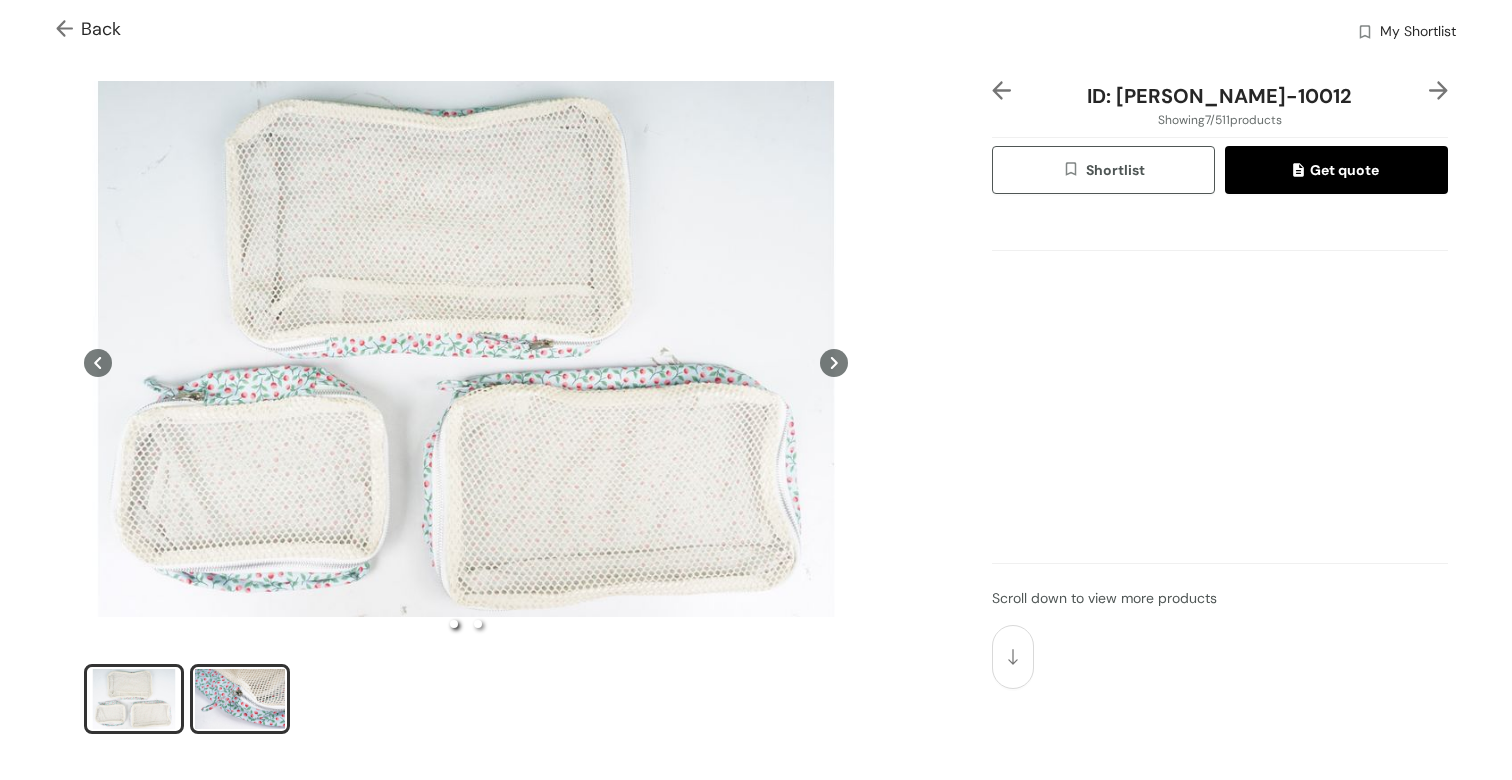 click at bounding box center (240, 699) 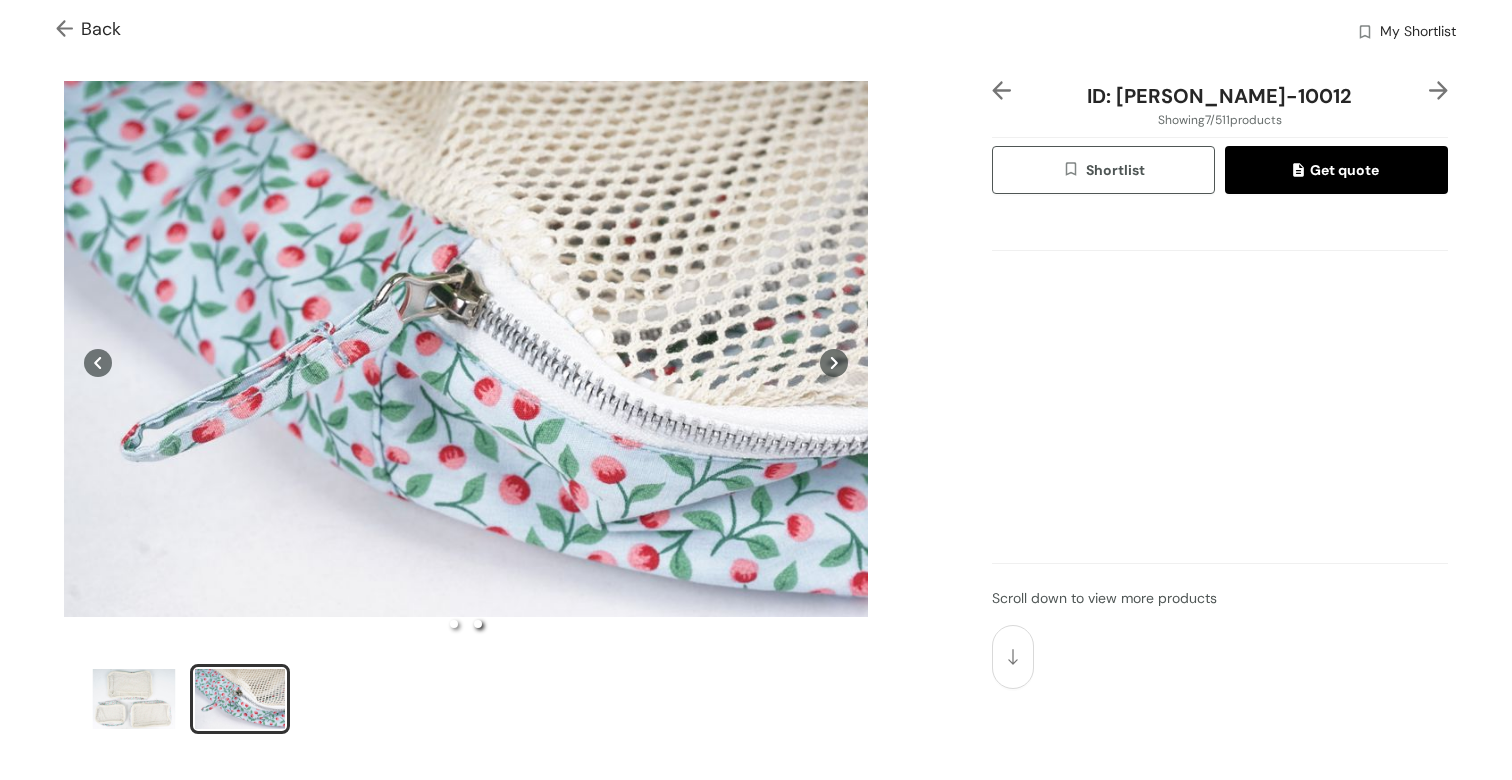 click 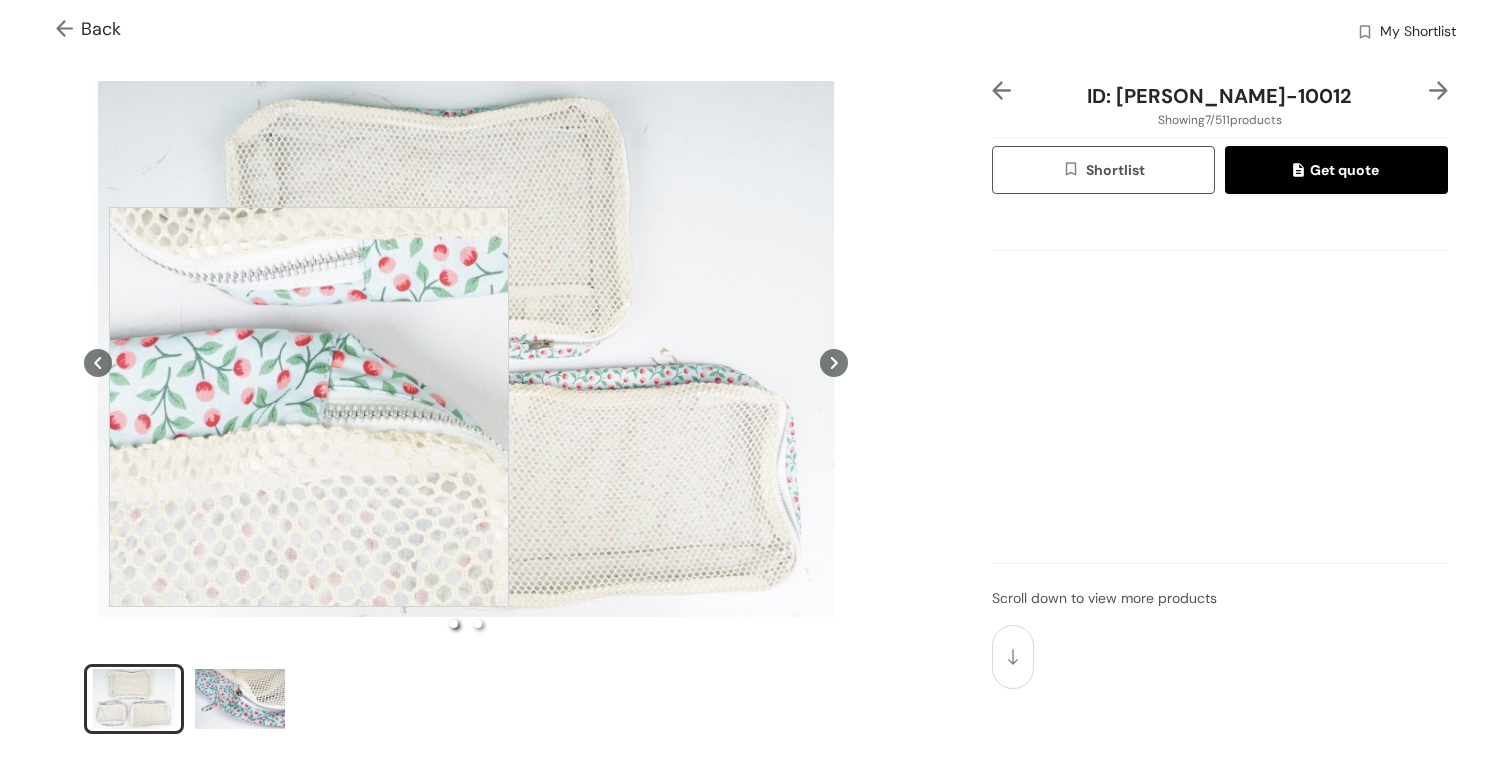 click at bounding box center (309, 407) 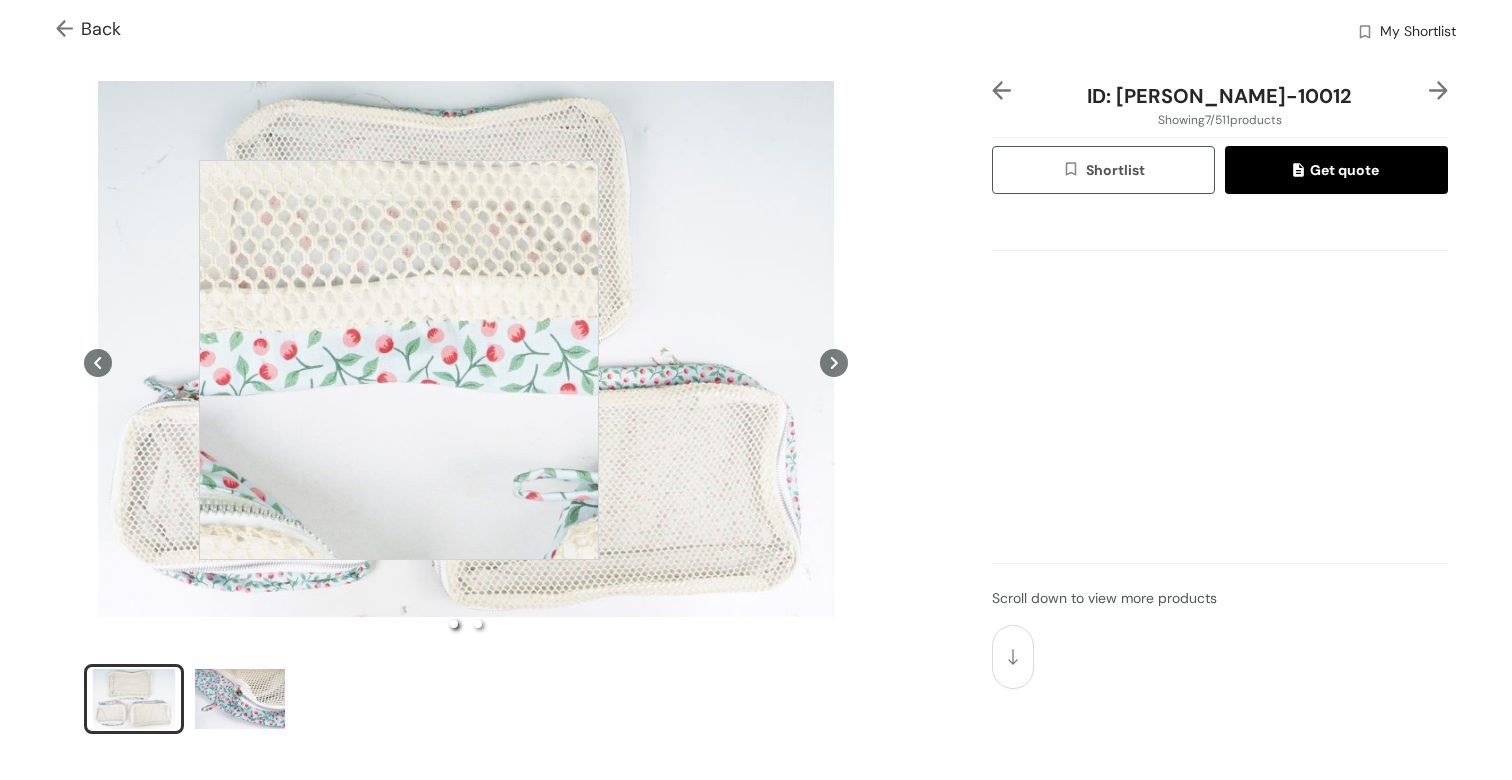 click at bounding box center [399, 360] 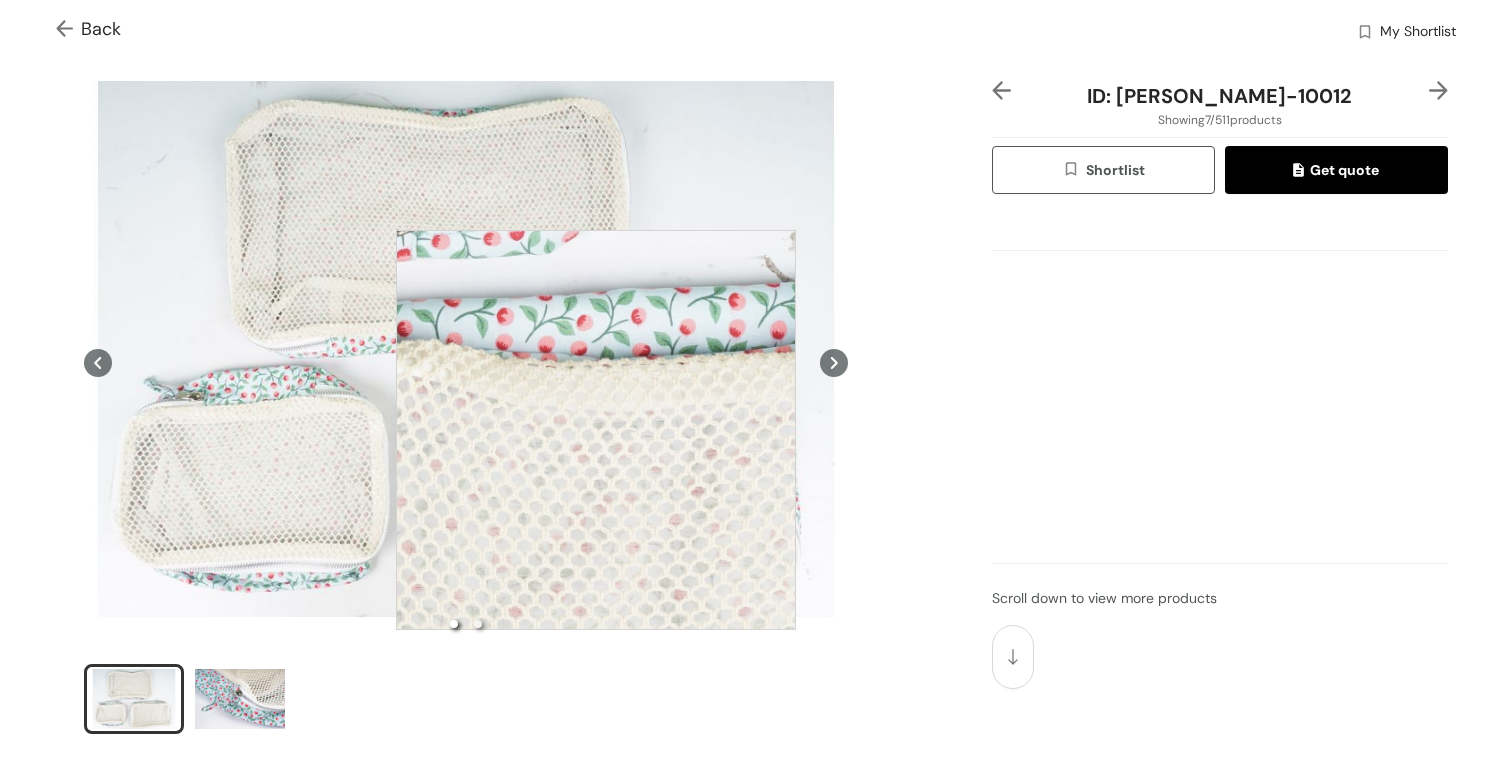 click at bounding box center [596, 430] 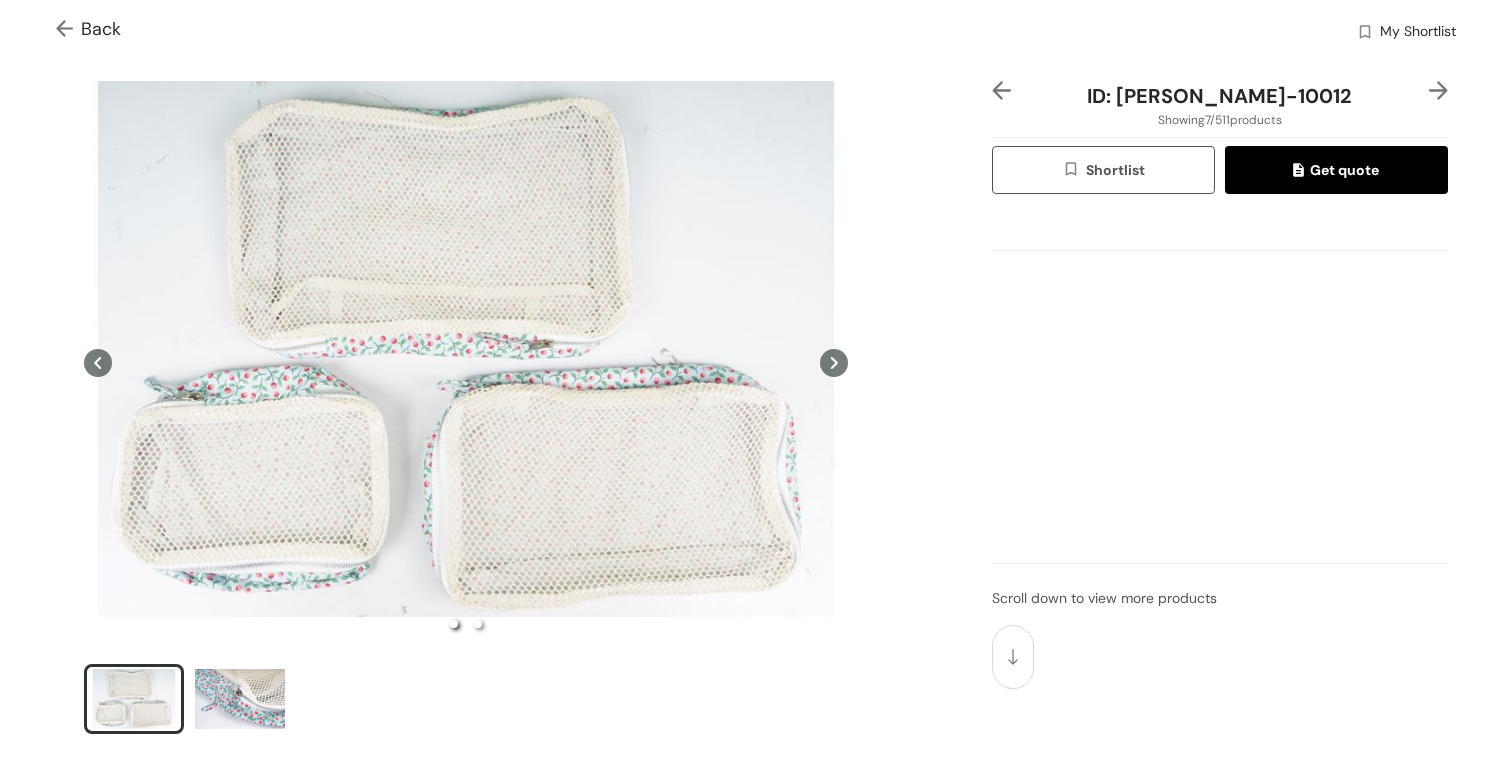 click at bounding box center (68, 30) 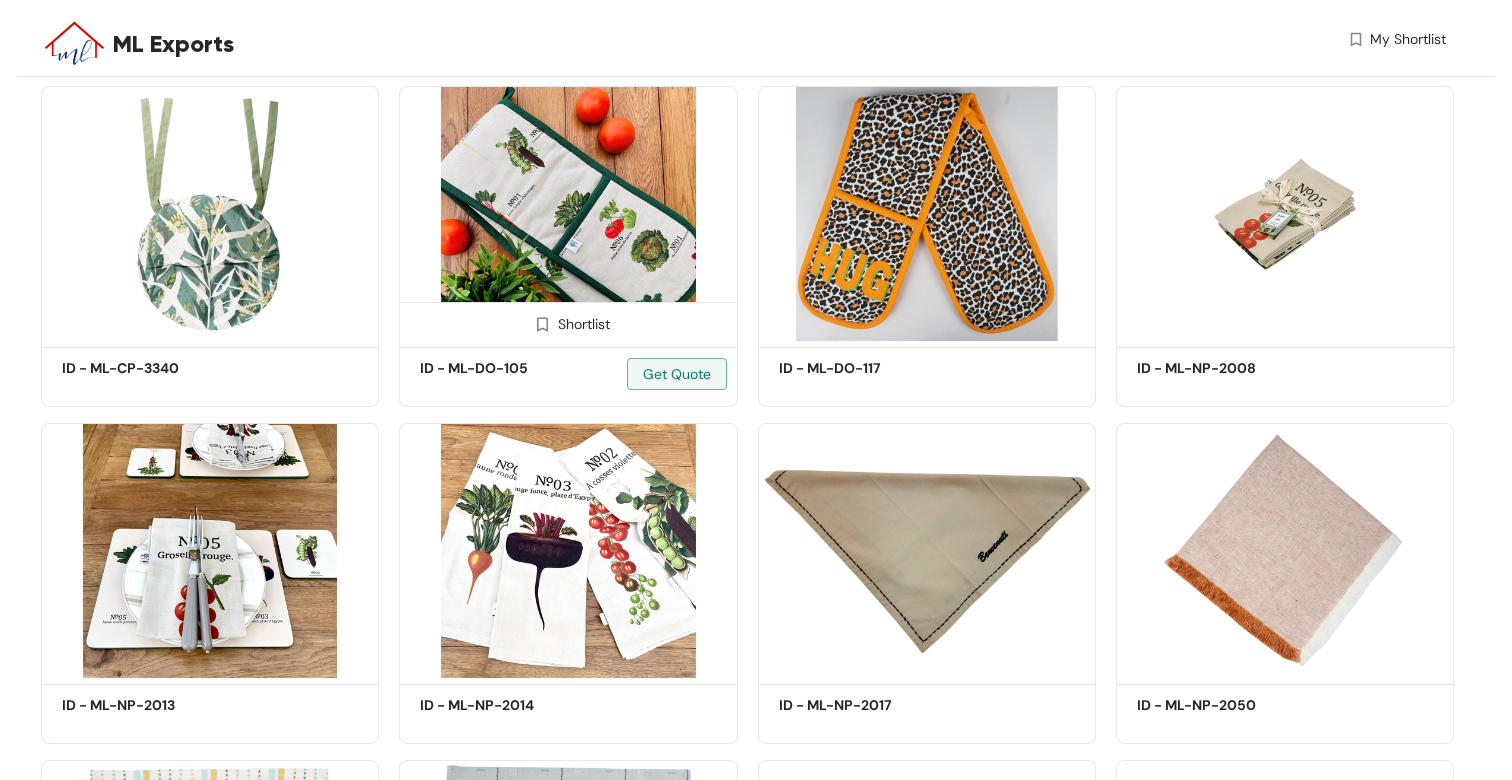 scroll, scrollTop: 6438, scrollLeft: 0, axis: vertical 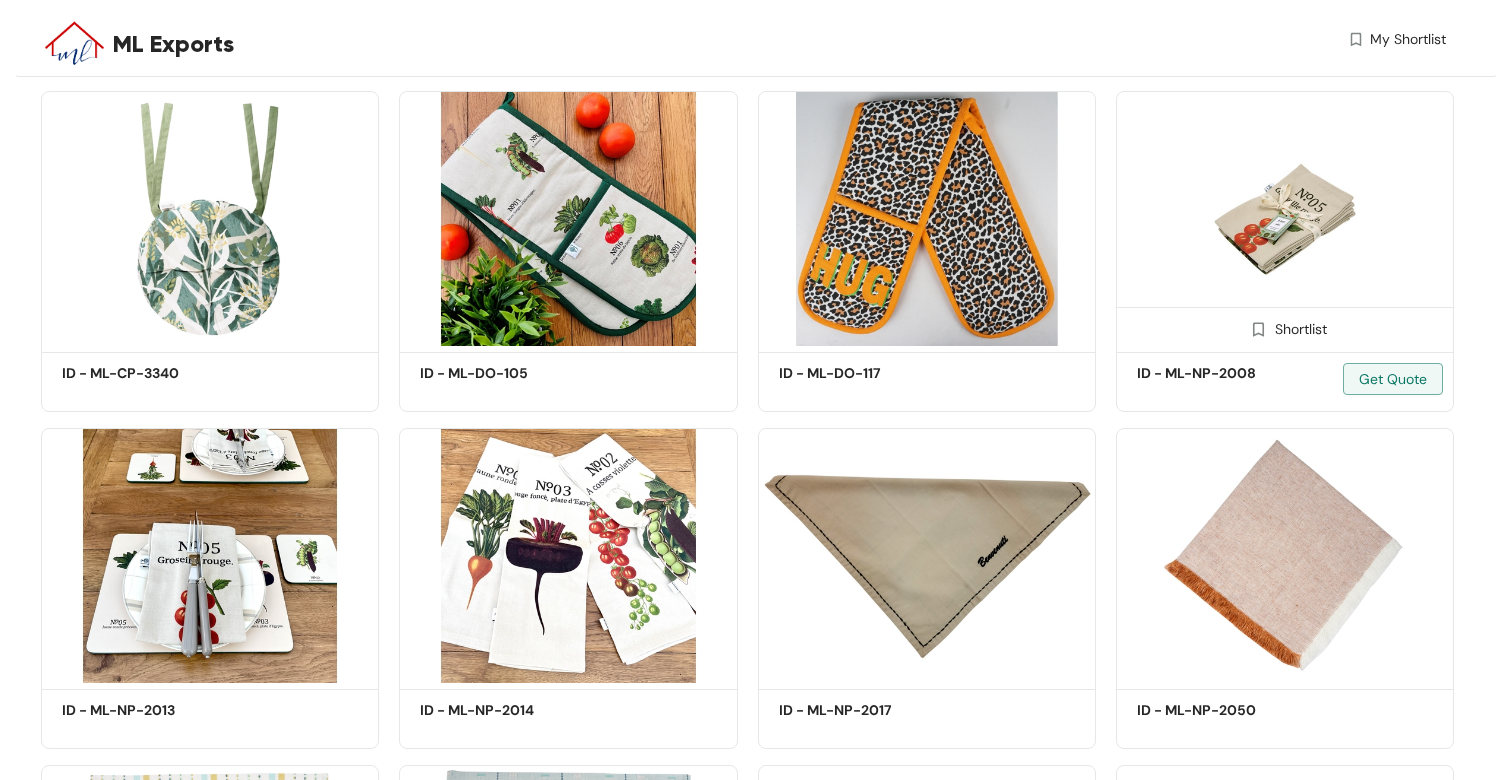 click at bounding box center (1285, 218) 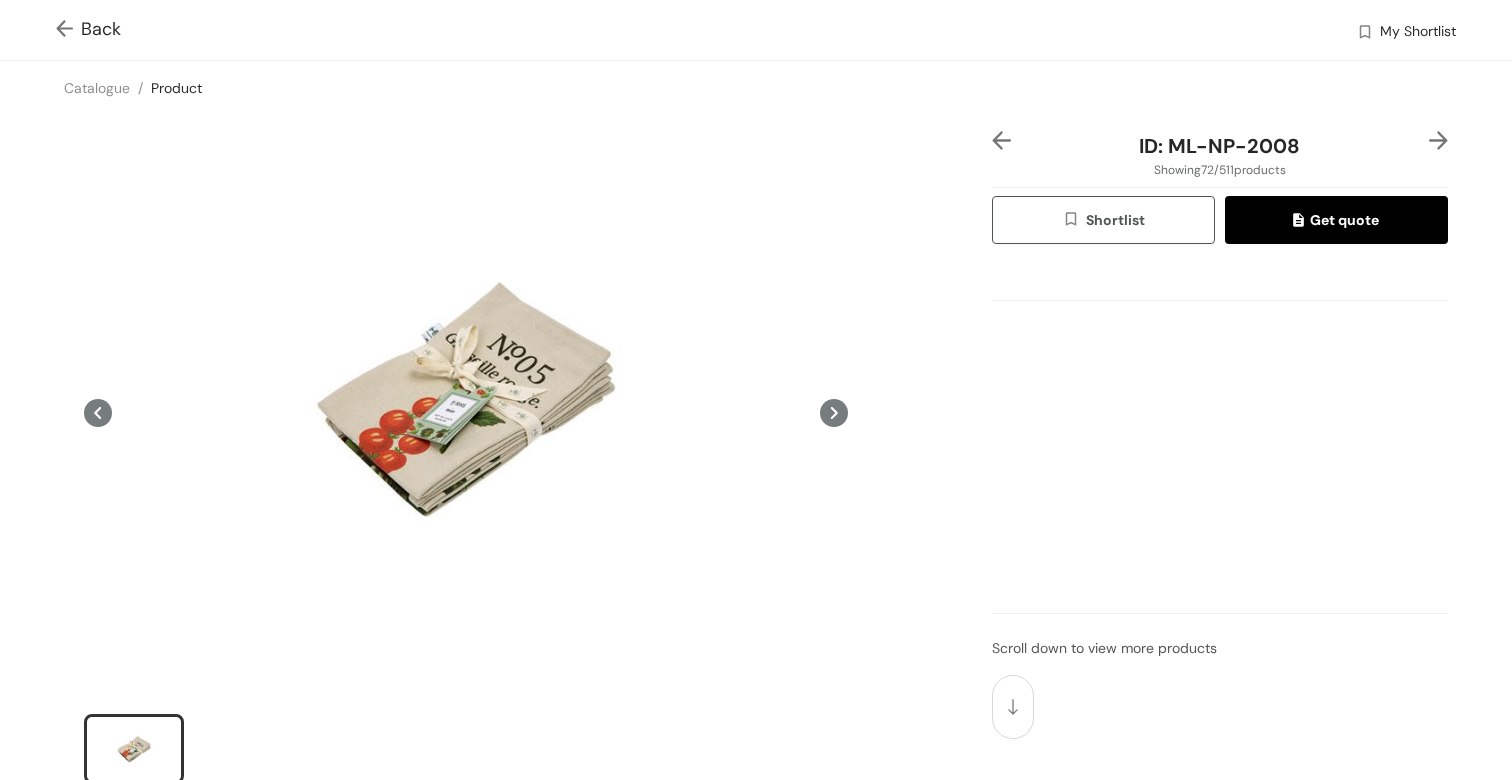 click at bounding box center [68, 30] 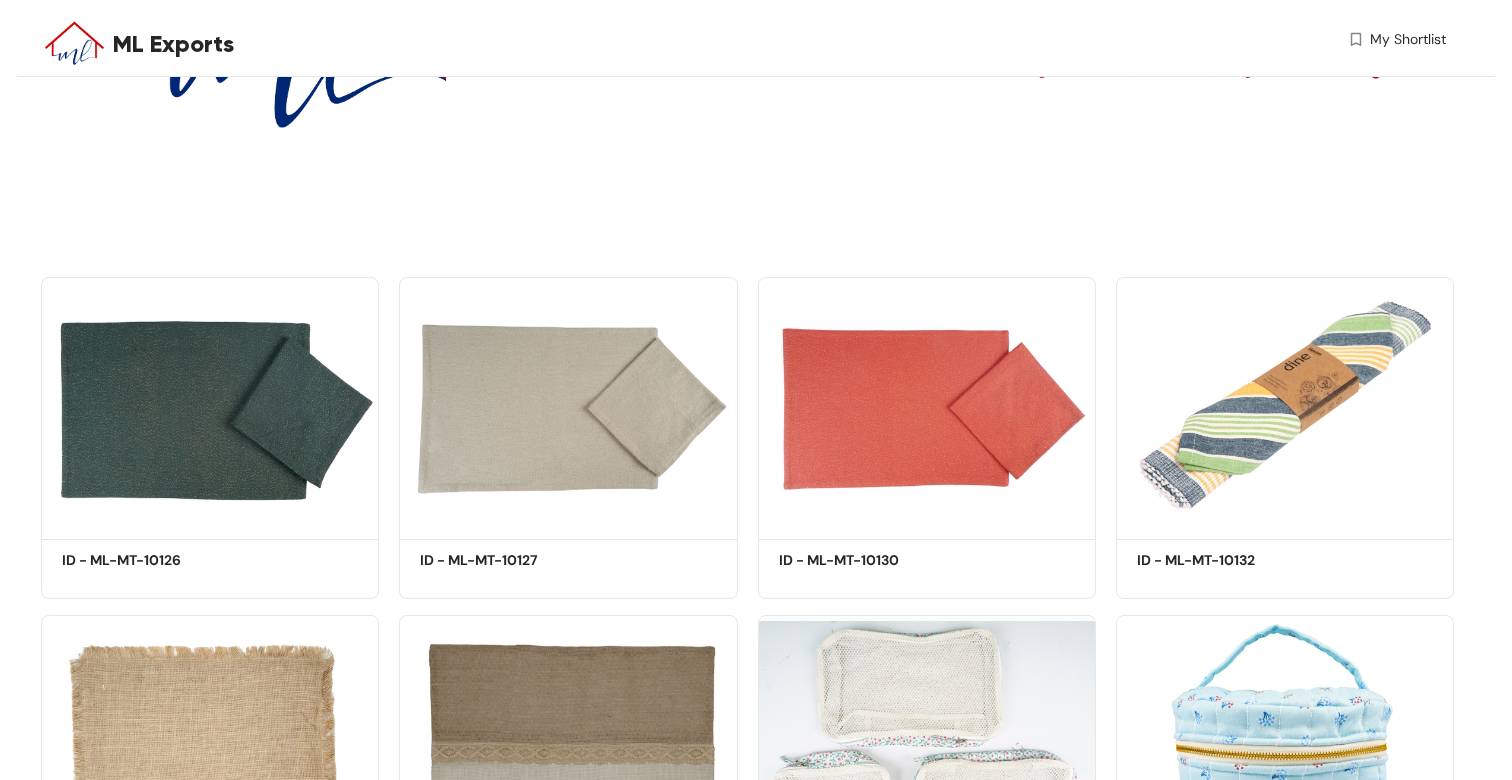 scroll, scrollTop: 271, scrollLeft: 0, axis: vertical 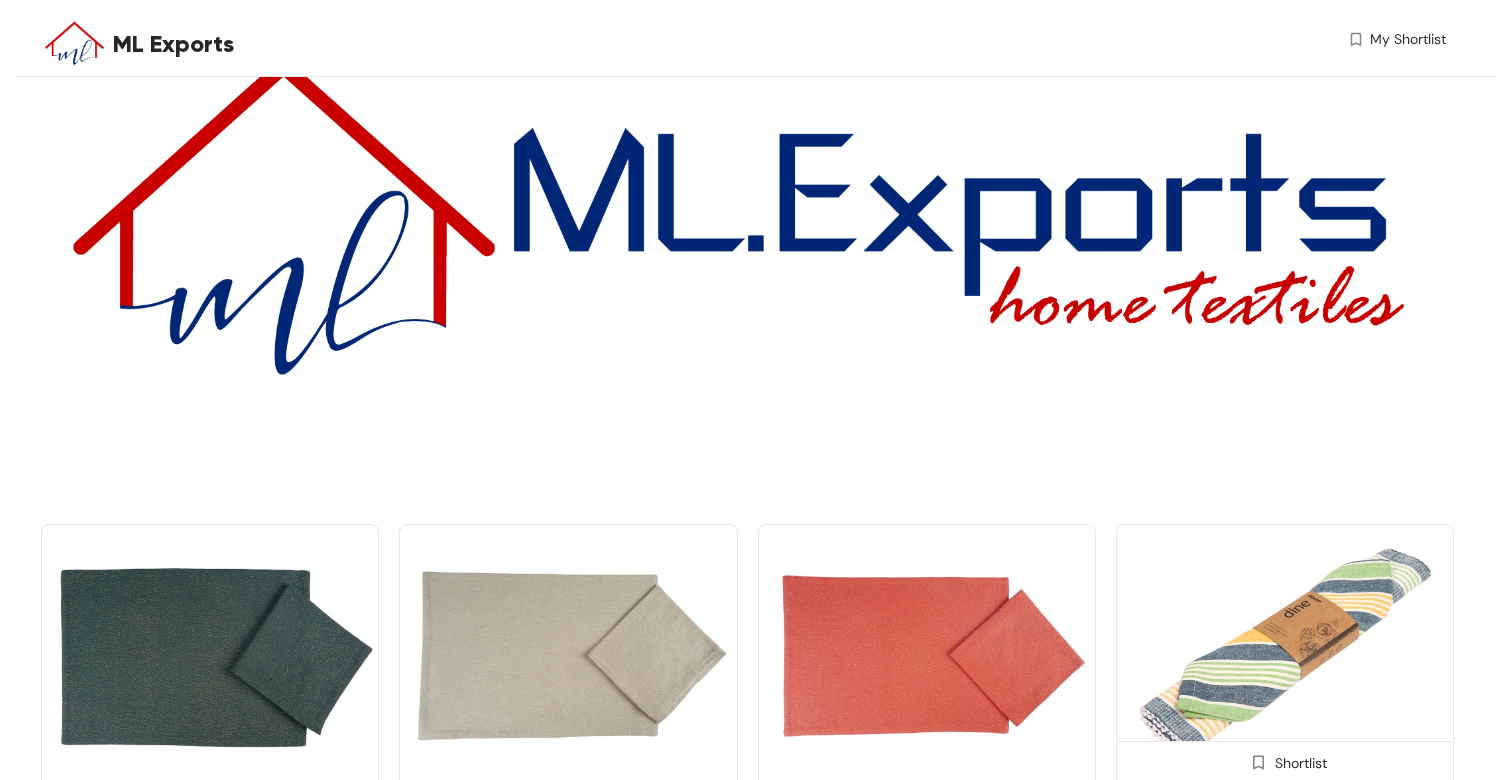 click at bounding box center (1285, 651) 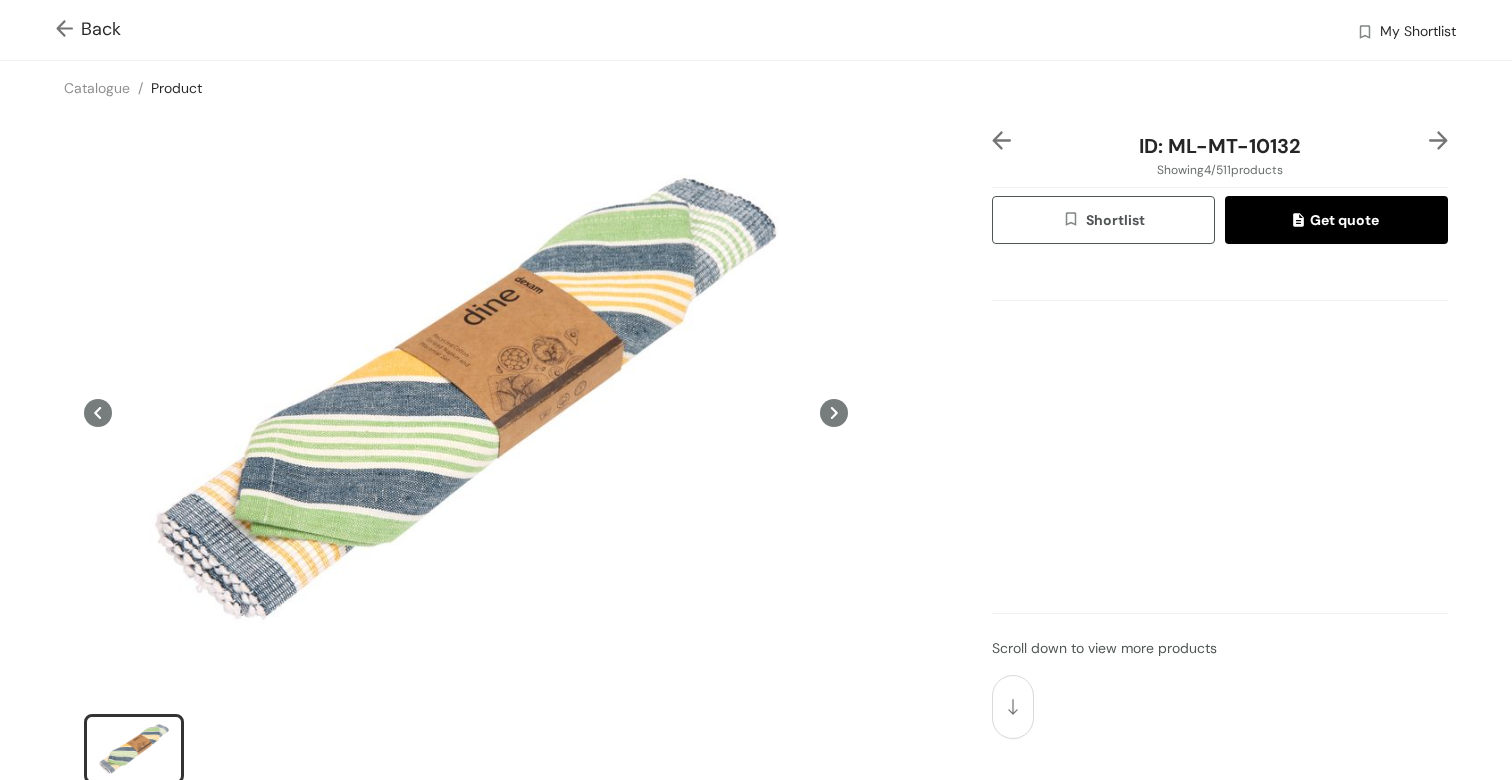 click at bounding box center [68, 30] 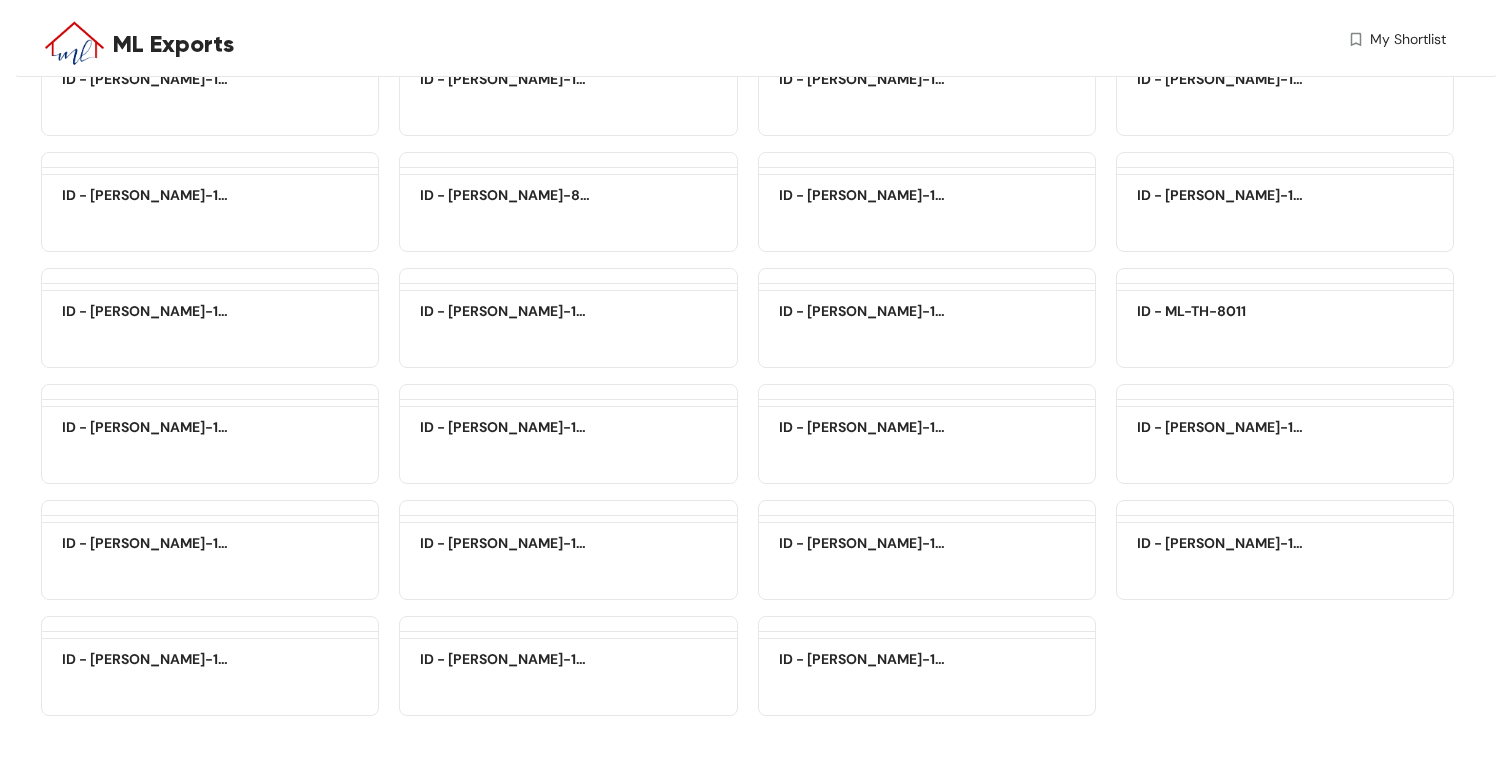 scroll, scrollTop: 43297, scrollLeft: 0, axis: vertical 